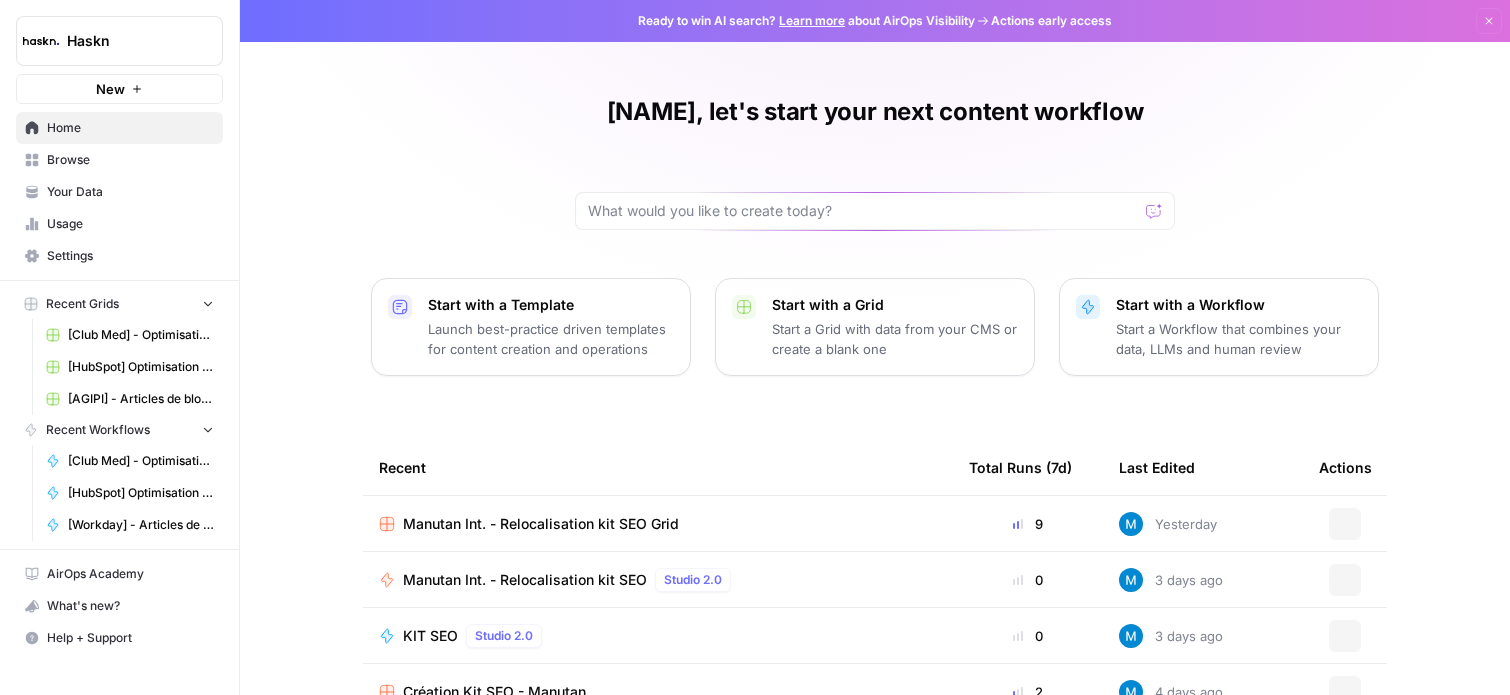 scroll, scrollTop: 0, scrollLeft: 0, axis: both 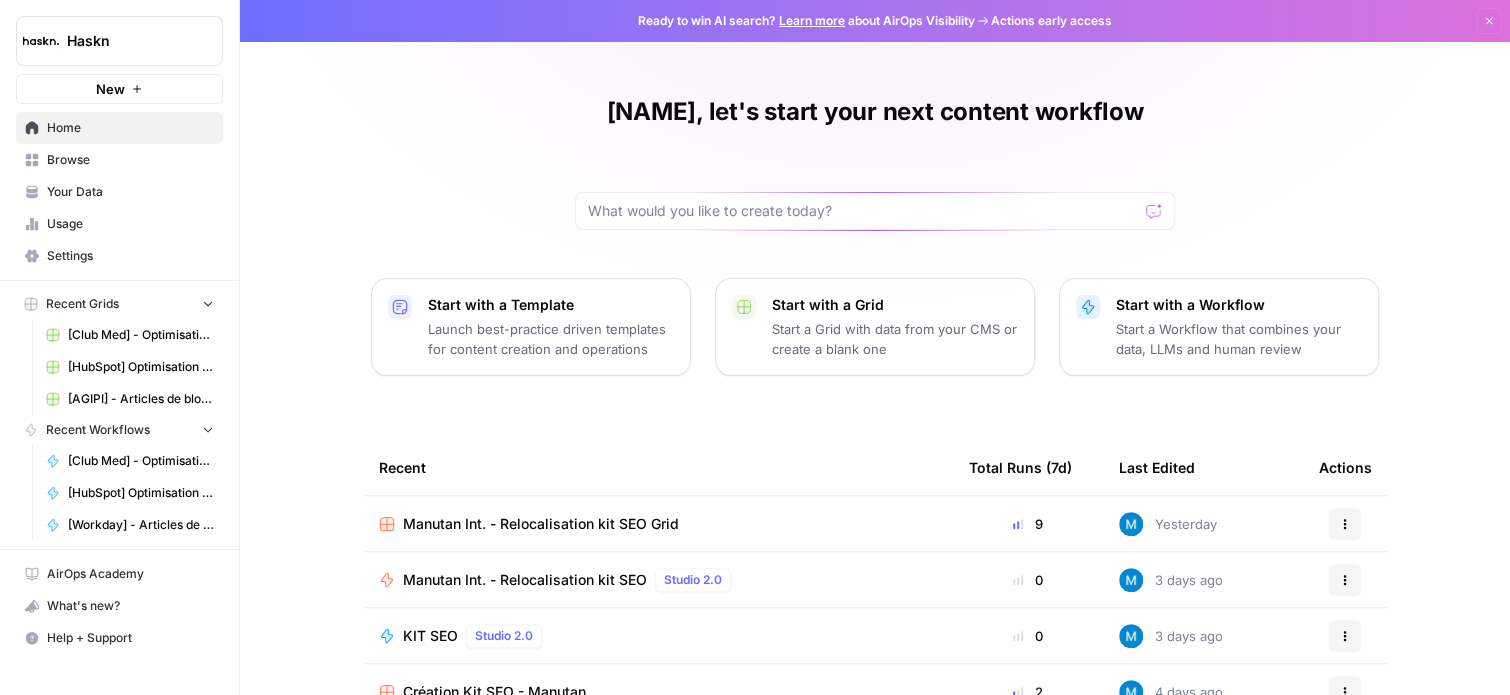 click on "Browse" at bounding box center [130, 160] 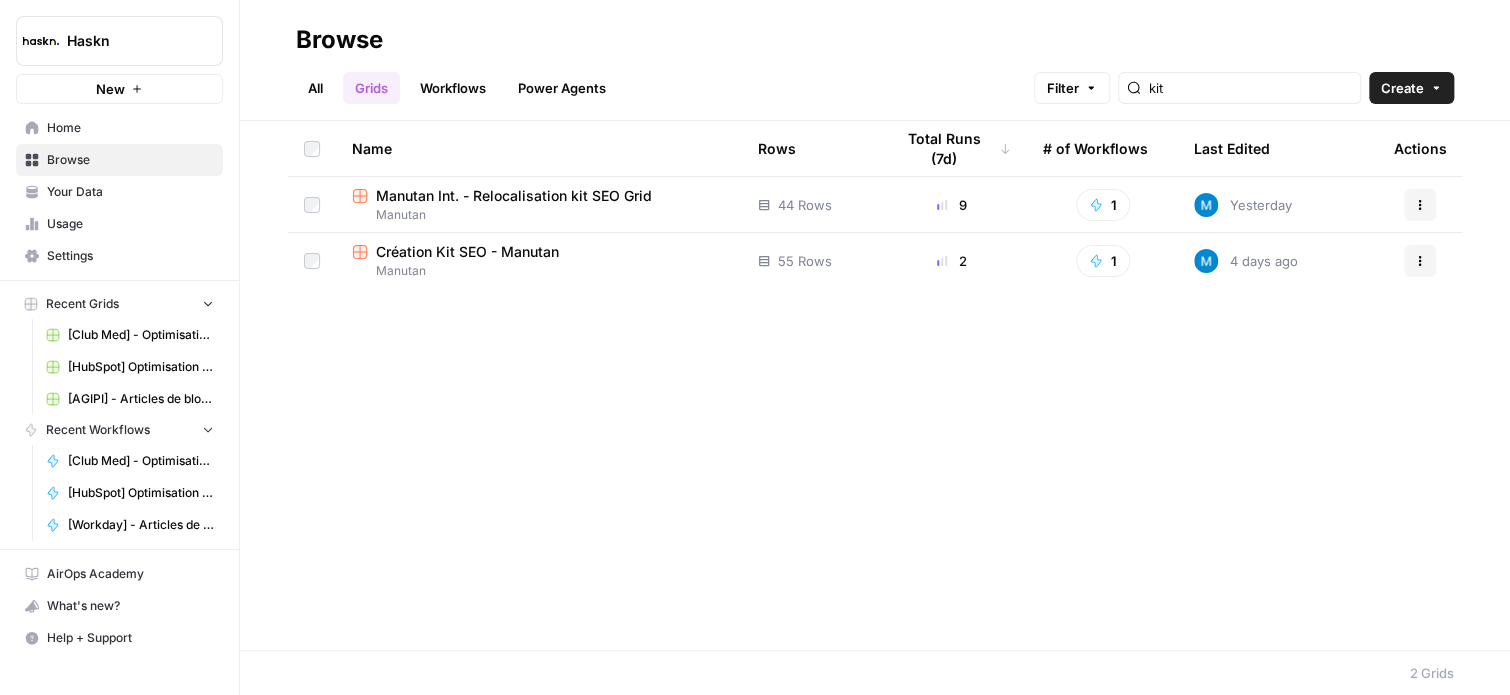 click on "Manutan Int. - Relocalisation kit SEO Grid" at bounding box center (514, 196) 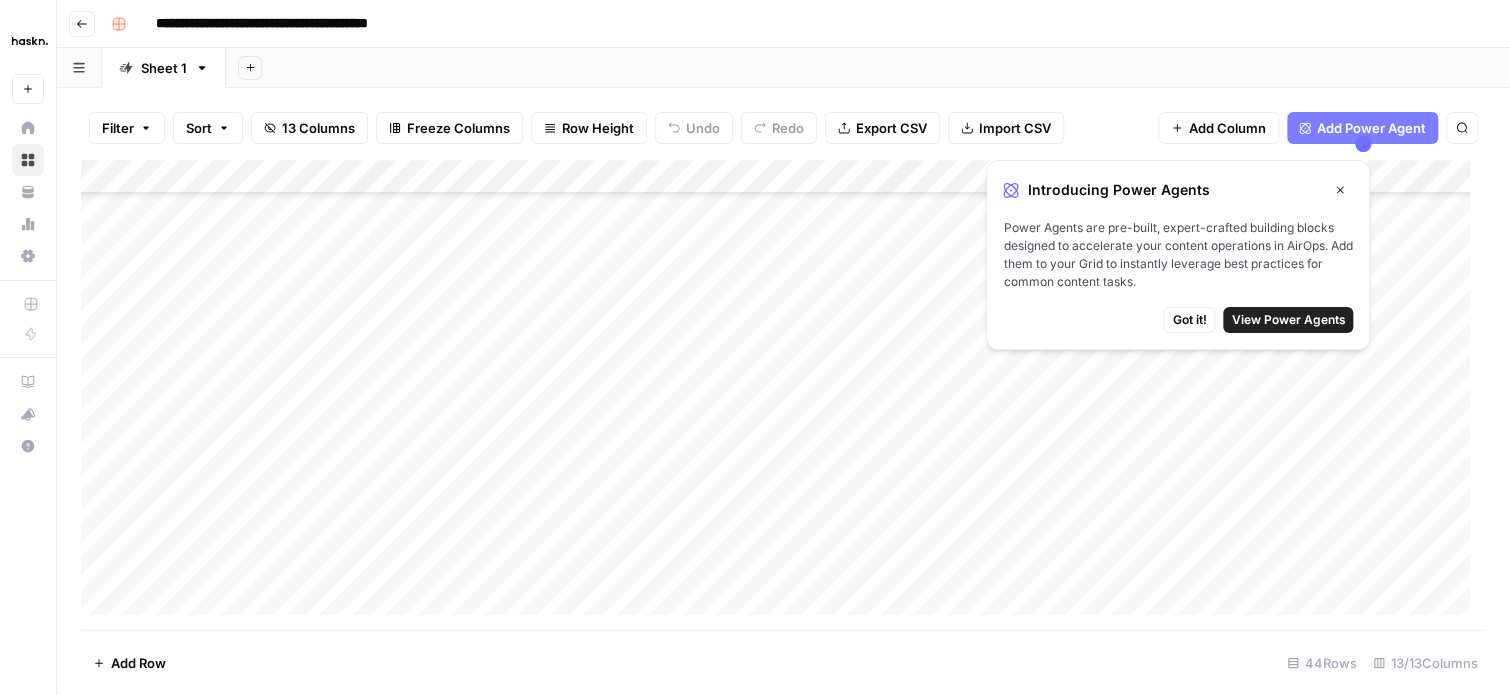 scroll, scrollTop: 1107, scrollLeft: 0, axis: vertical 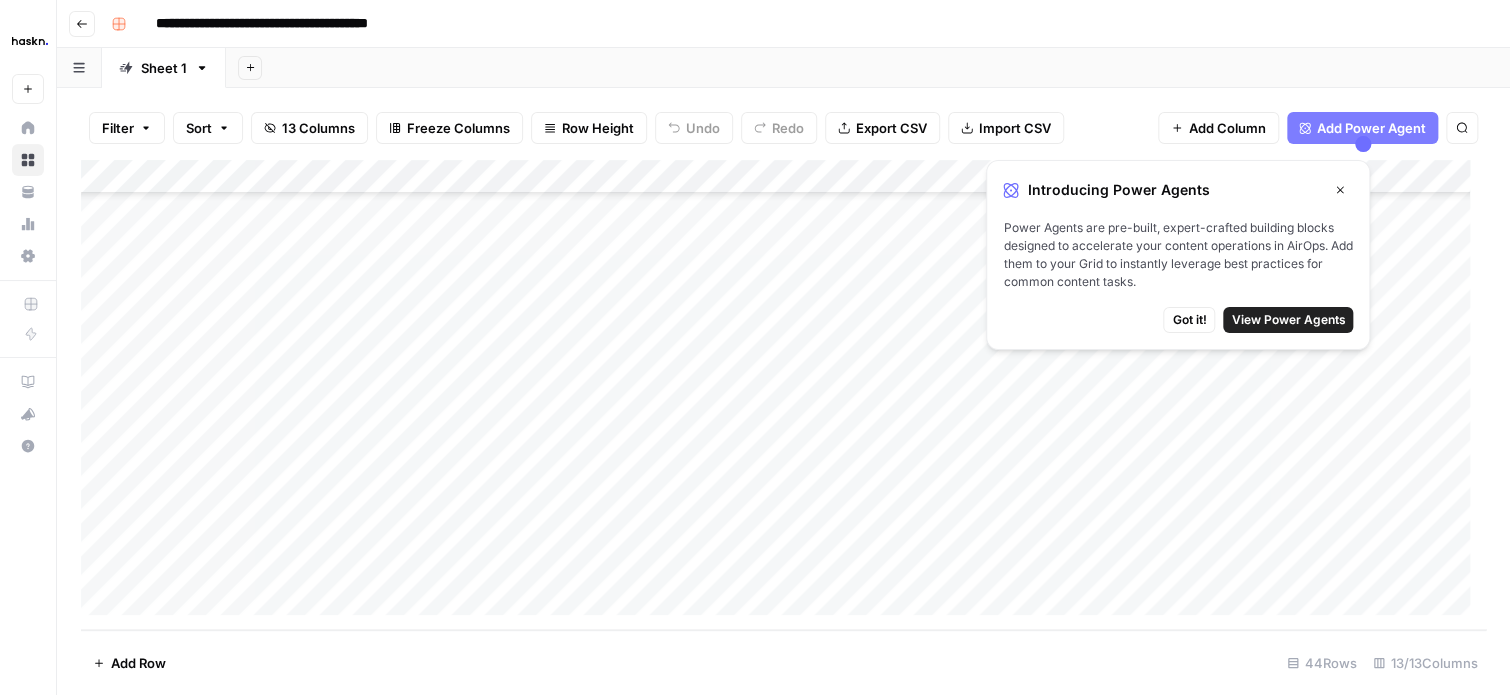click on "Add Column" at bounding box center (783, 395) 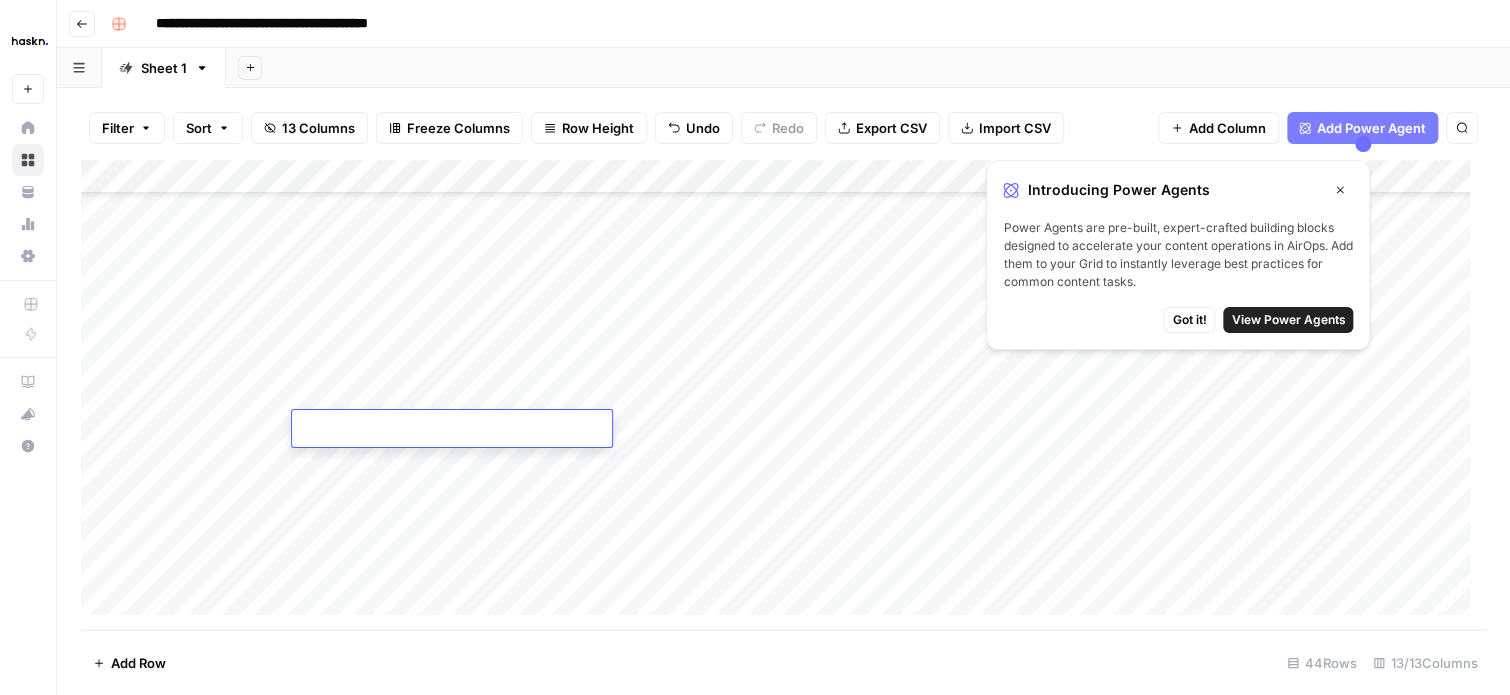 type on "**********" 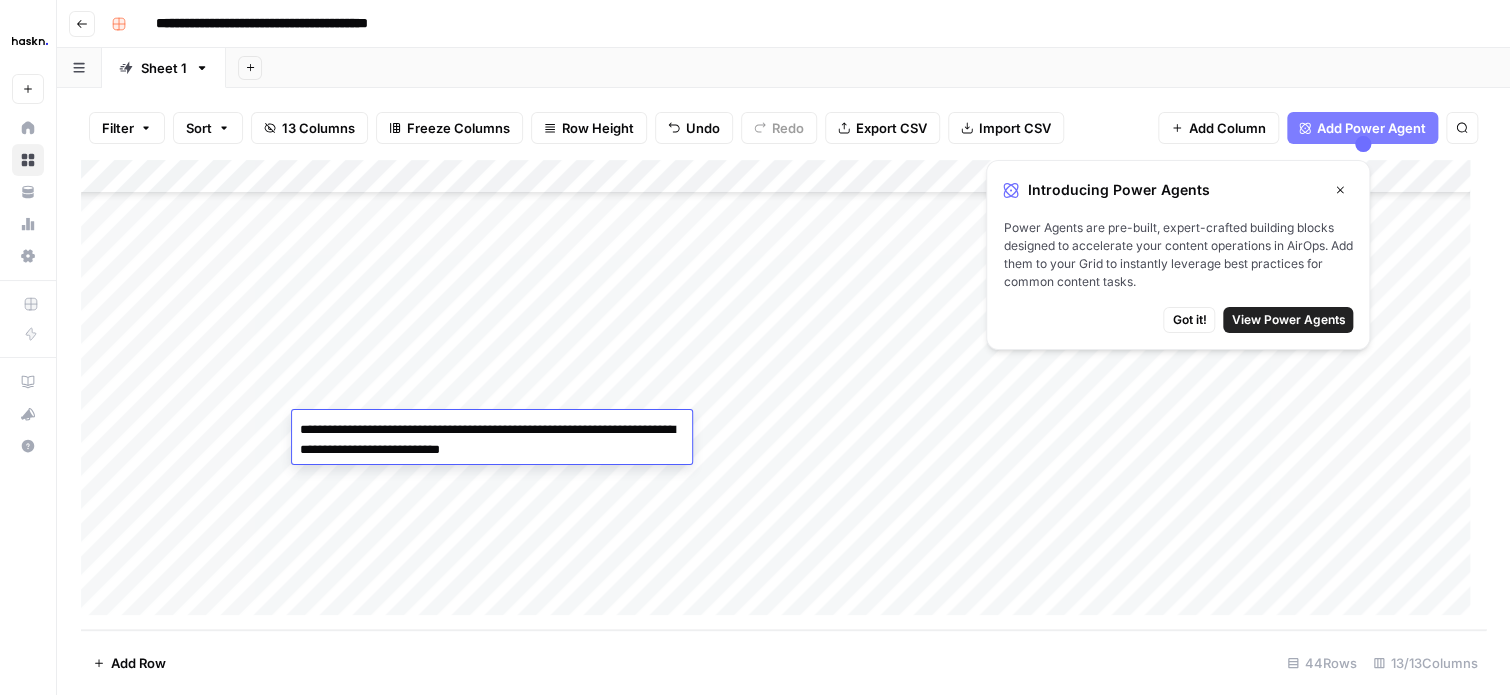 click on "Add Column" at bounding box center (783, 395) 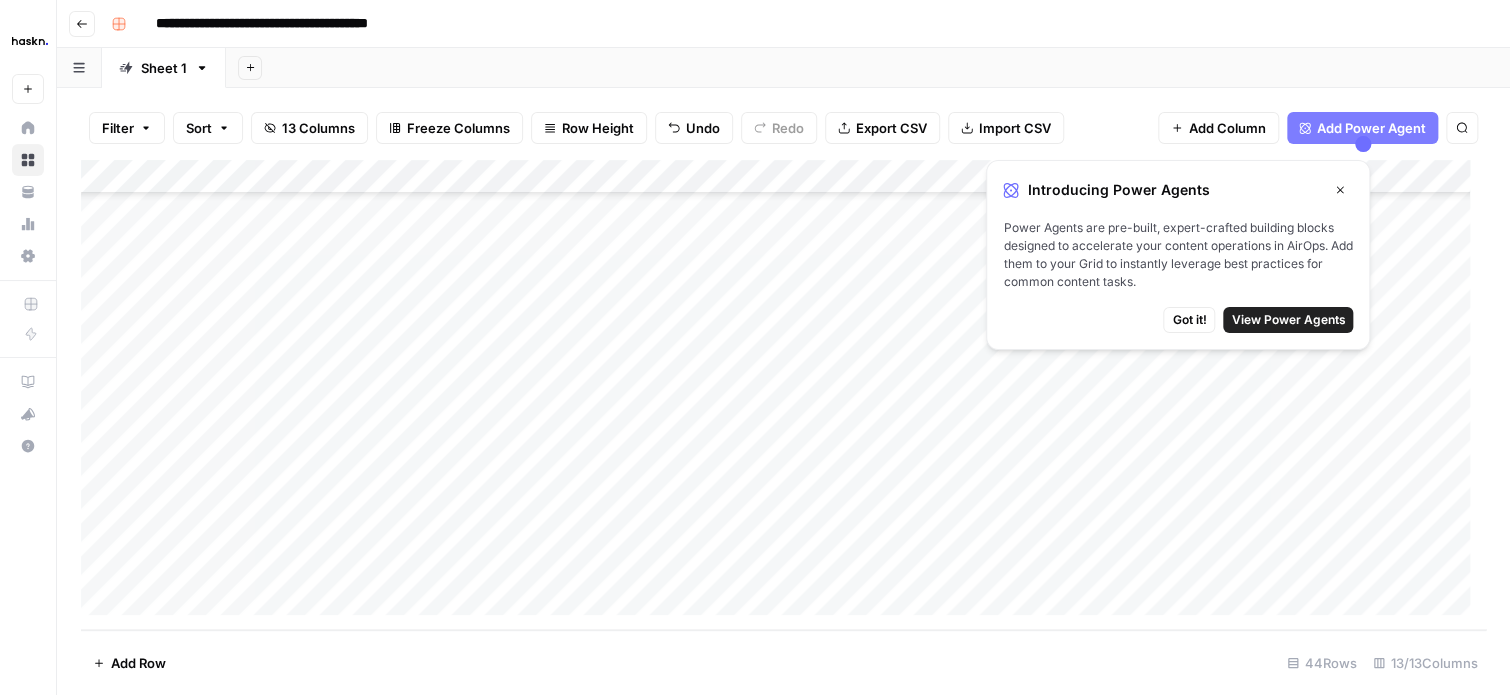 click on "Add Column" at bounding box center (783, 395) 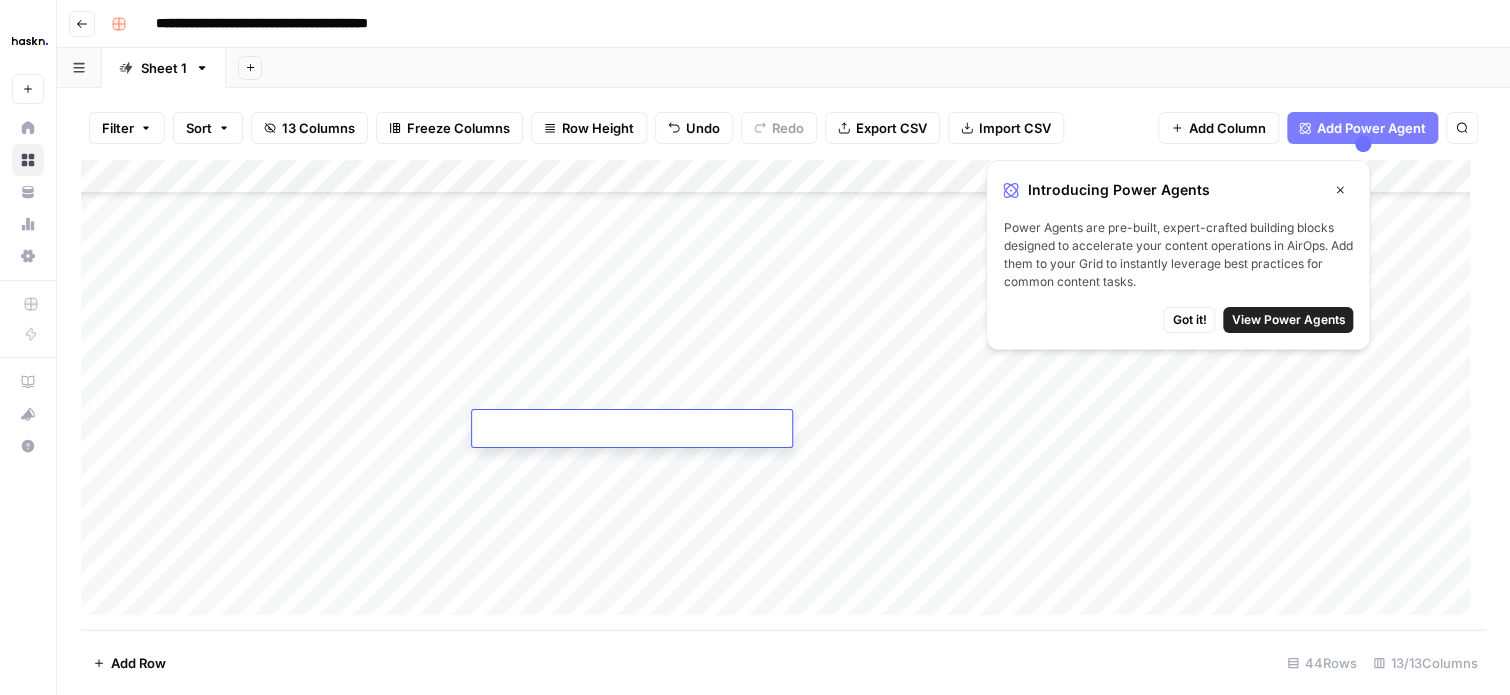 type on "**********" 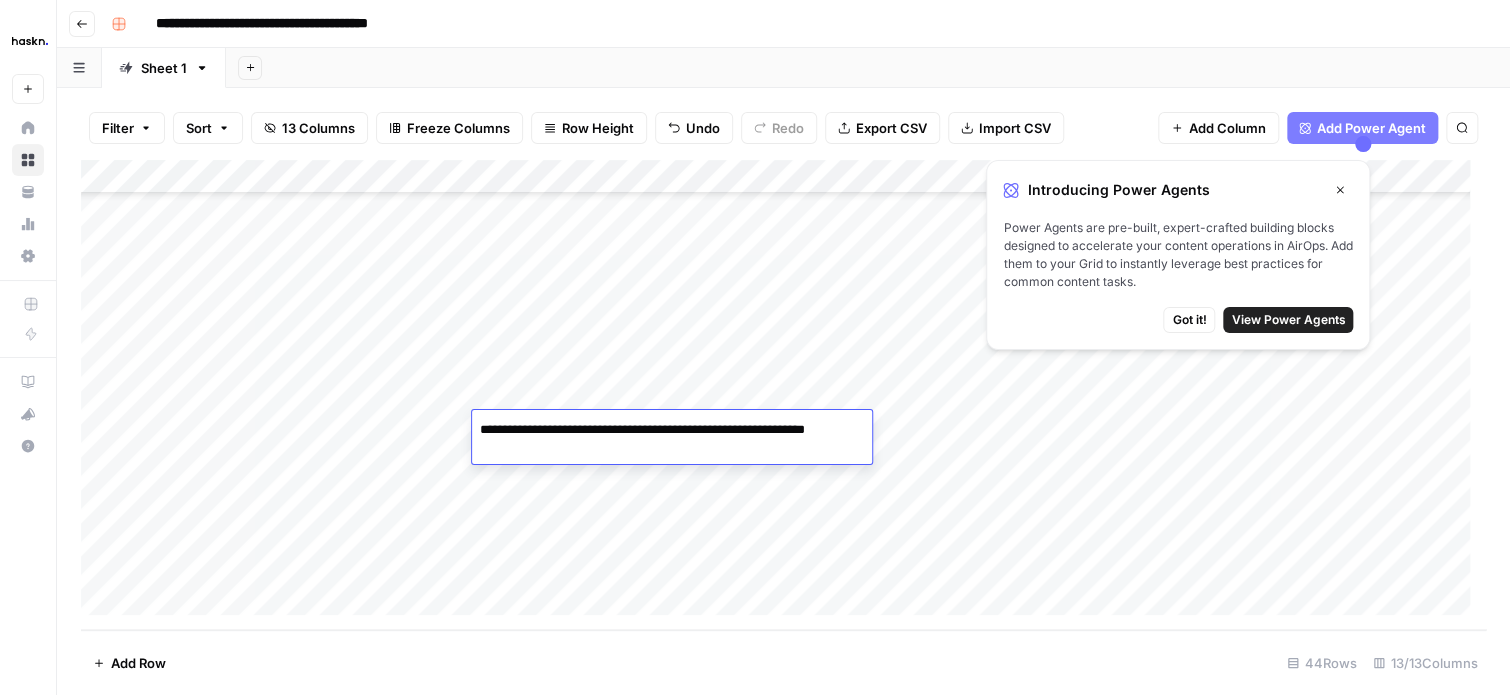 click on "Add Column" at bounding box center [783, 395] 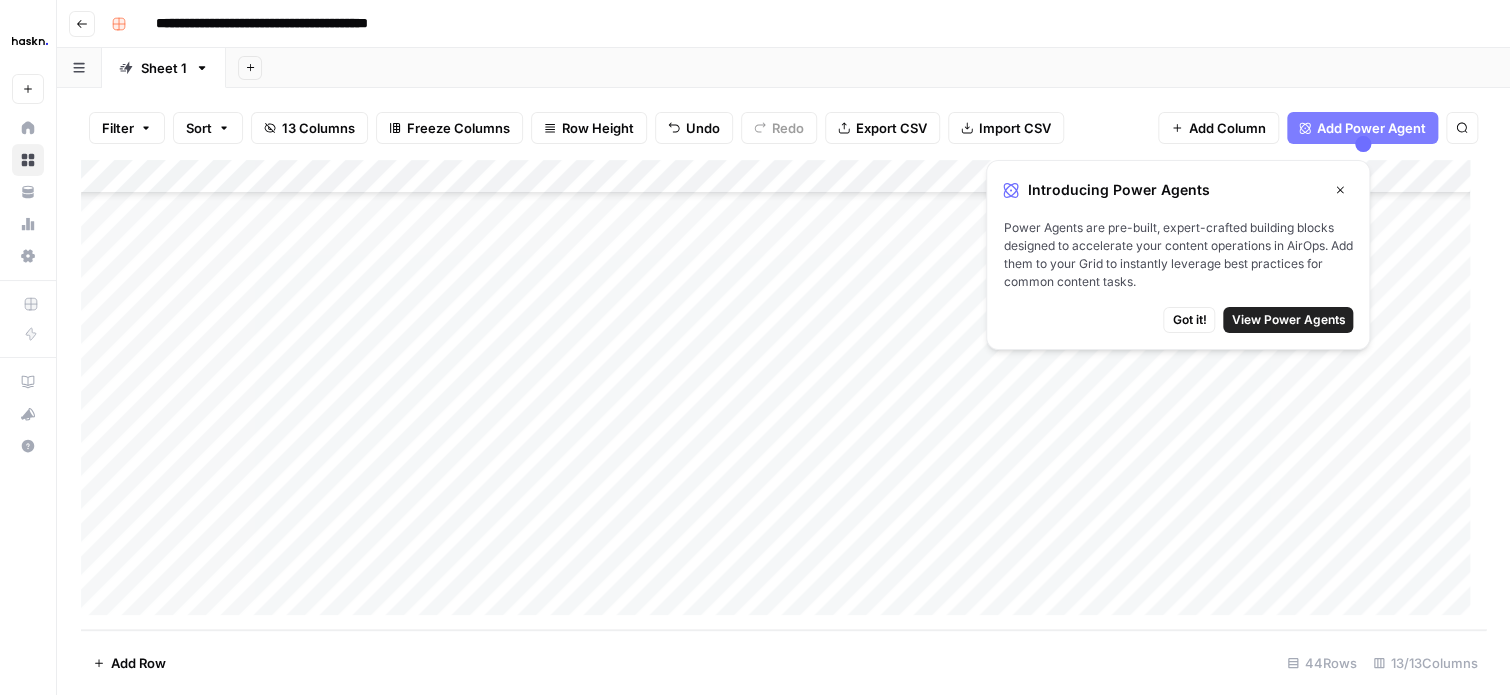 click on "Add Column" at bounding box center [783, 395] 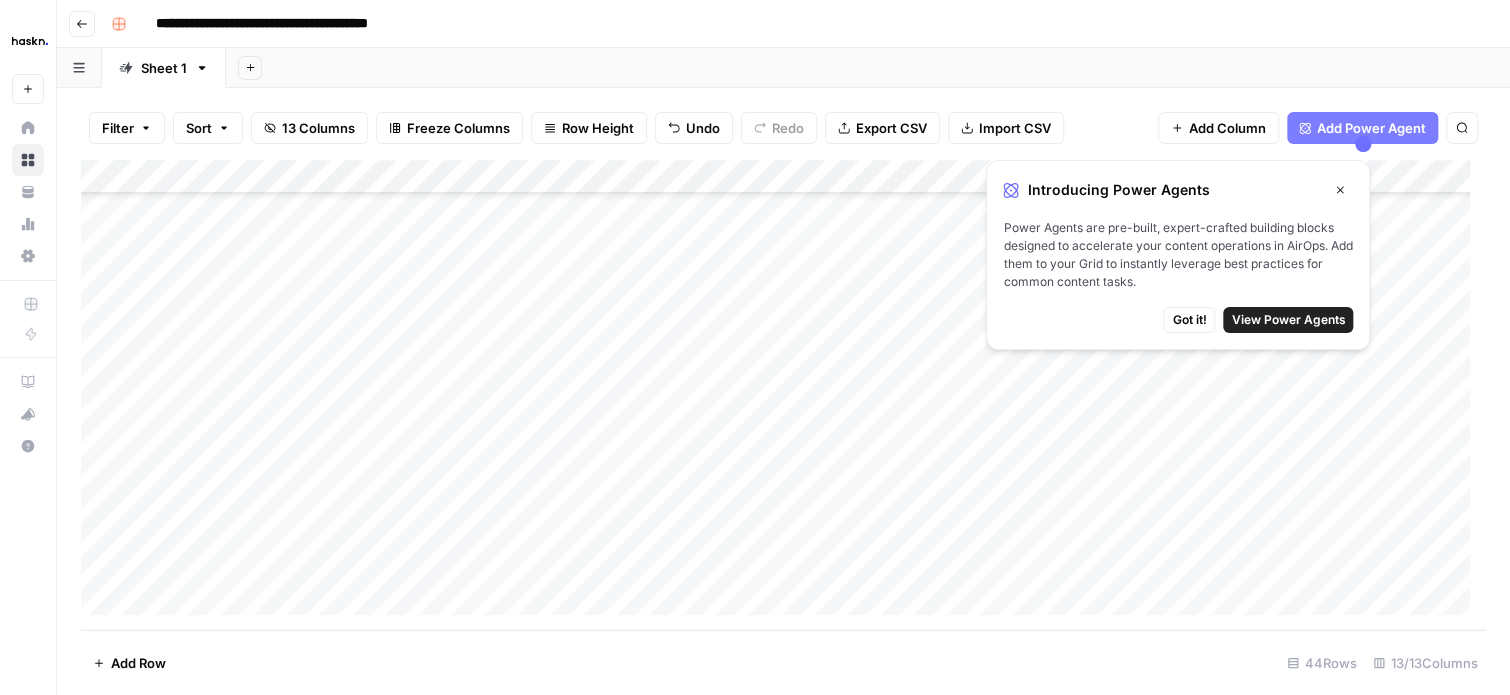 click on "Add Column" at bounding box center (783, 395) 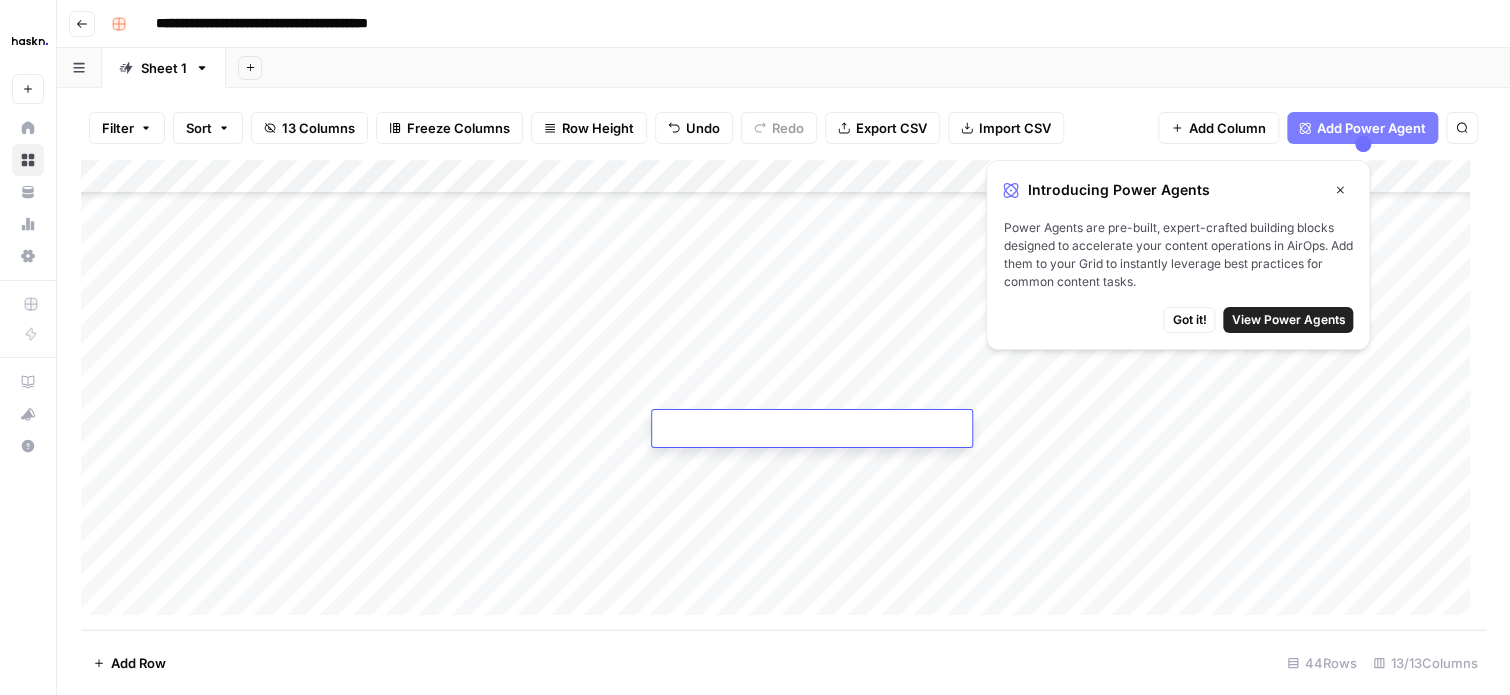 click at bounding box center [812, 430] 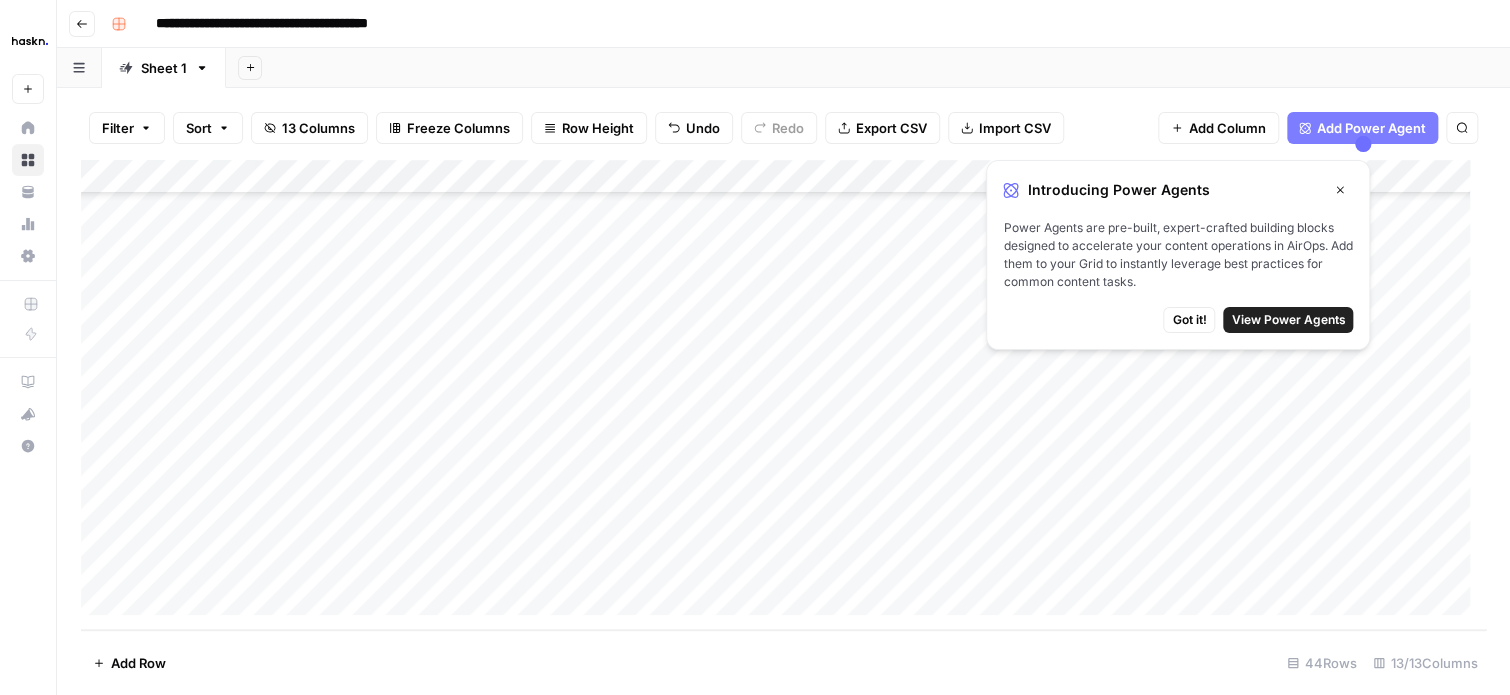 click on "Add Column" at bounding box center [783, 395] 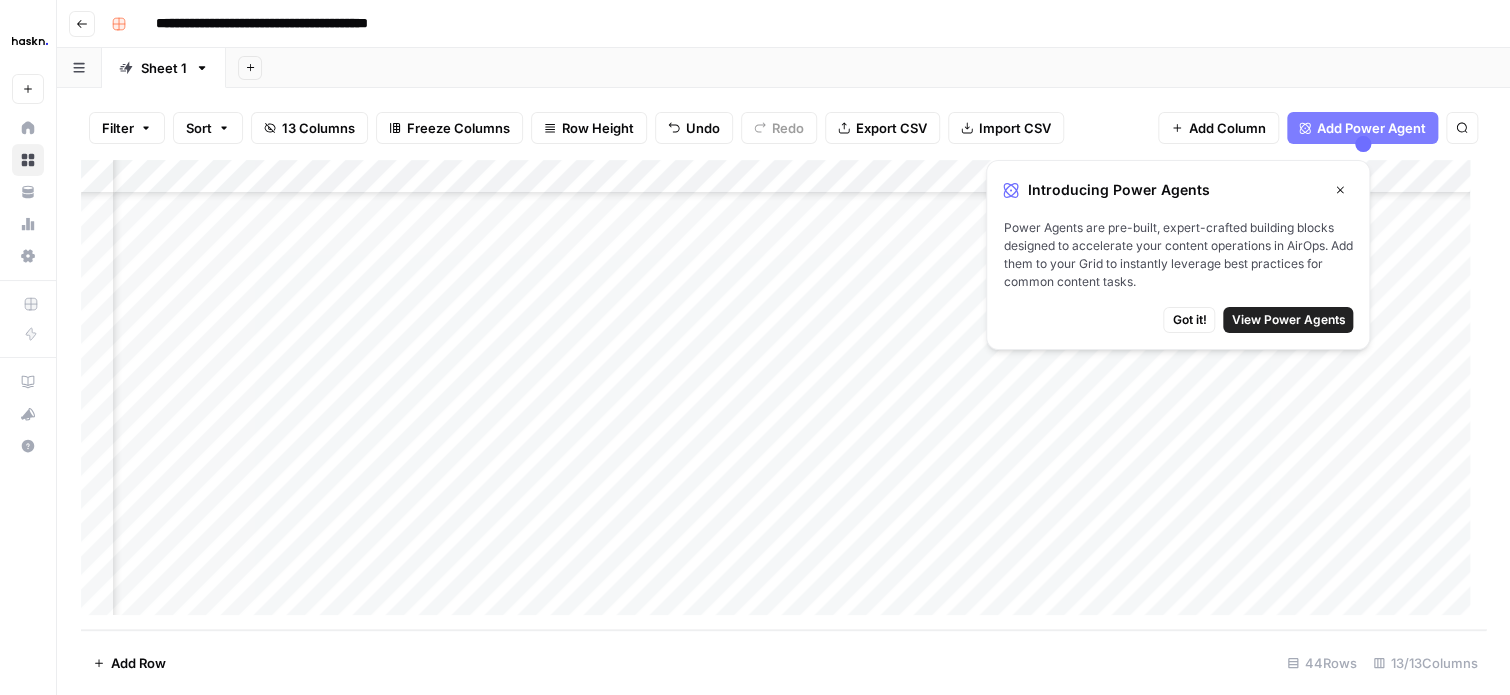 scroll, scrollTop: 1107, scrollLeft: 658, axis: both 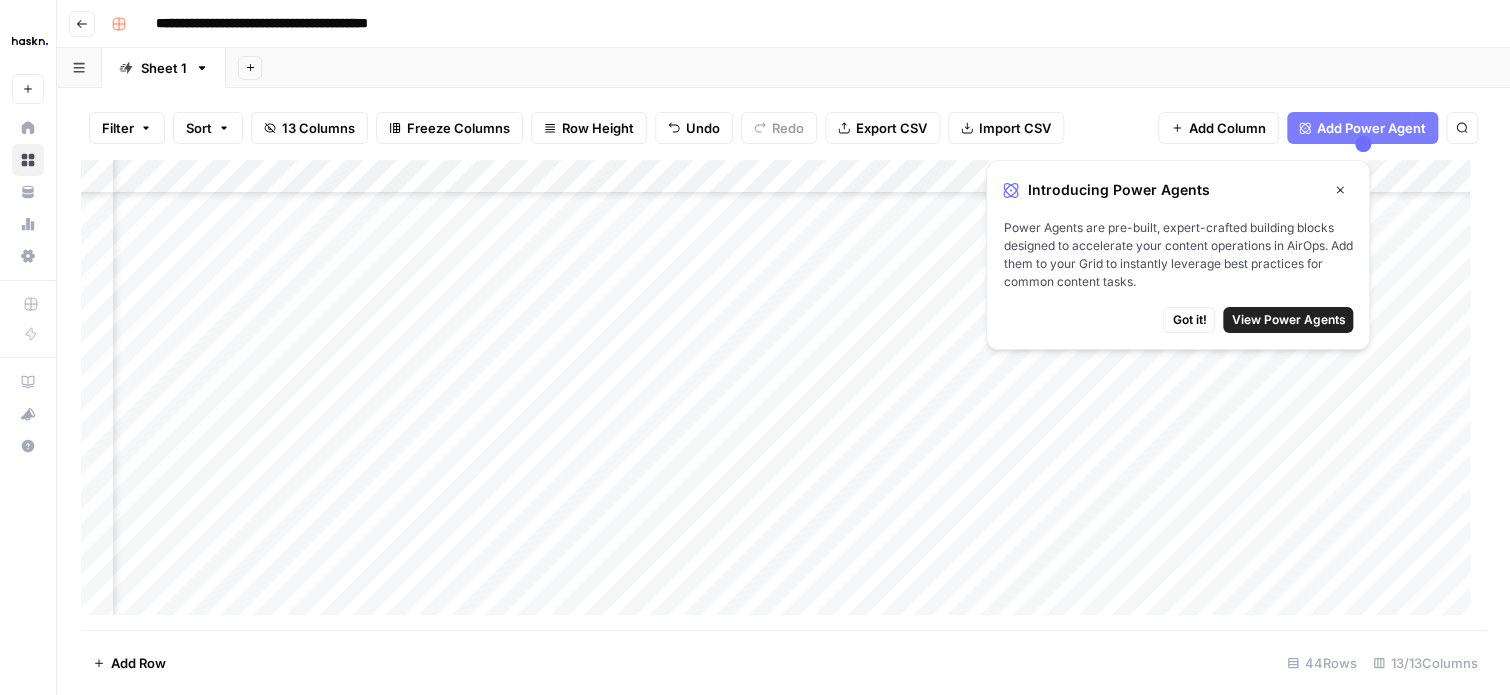 click on "Add Column" at bounding box center (783, 395) 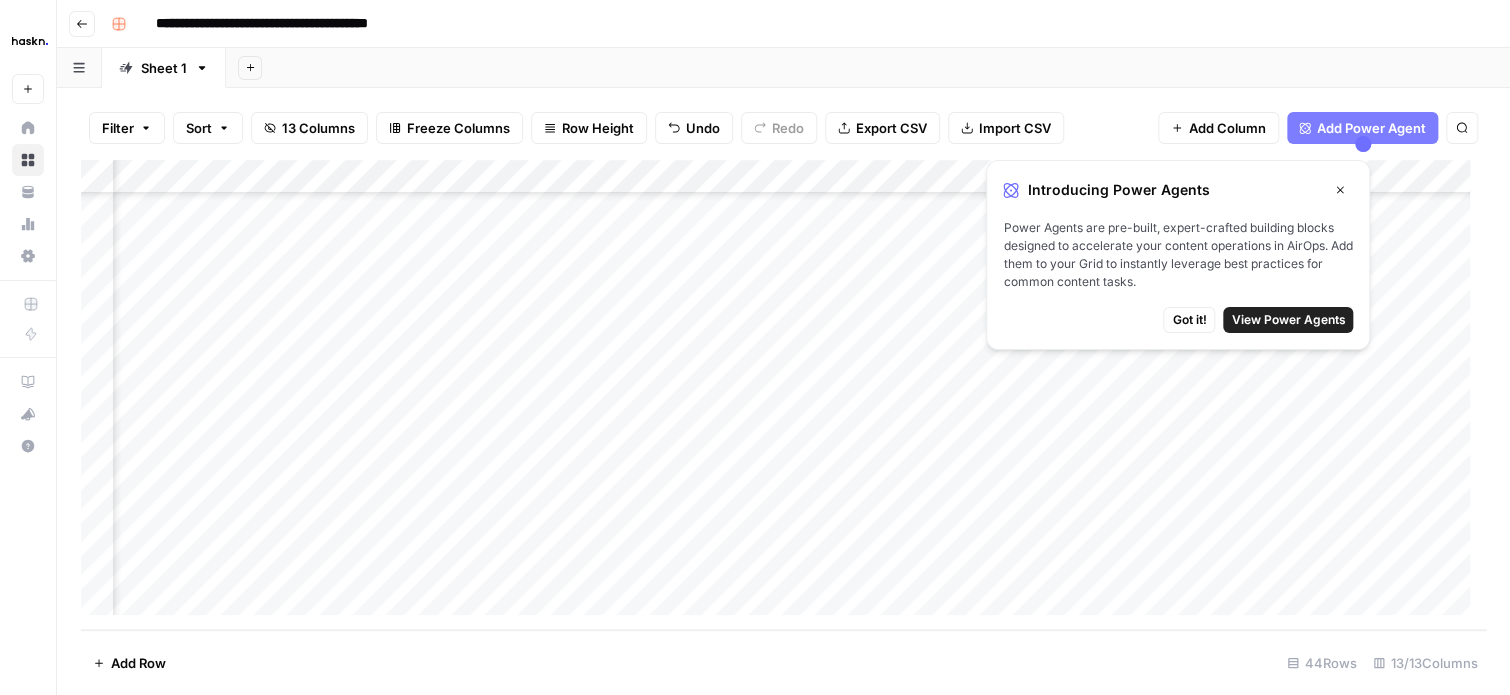 click on "Add Column" at bounding box center (783, 395) 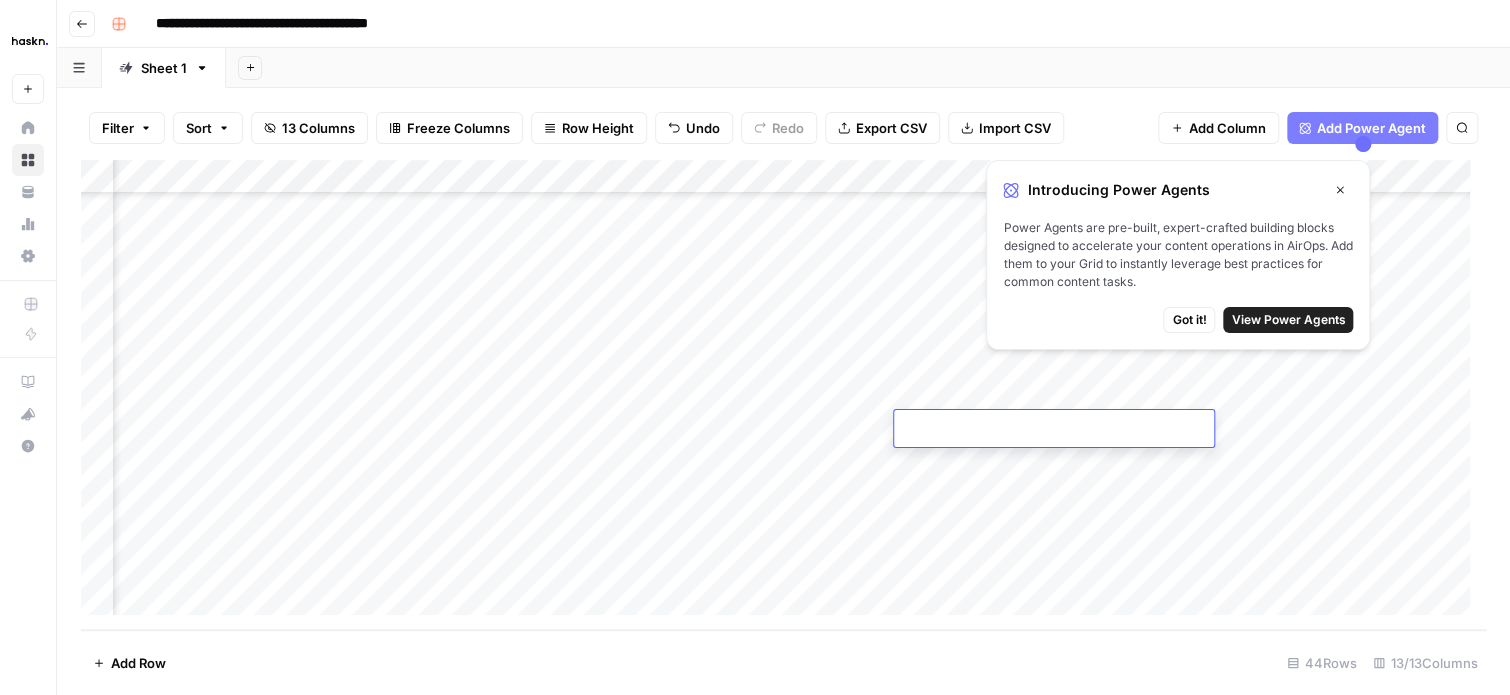 type on "*******" 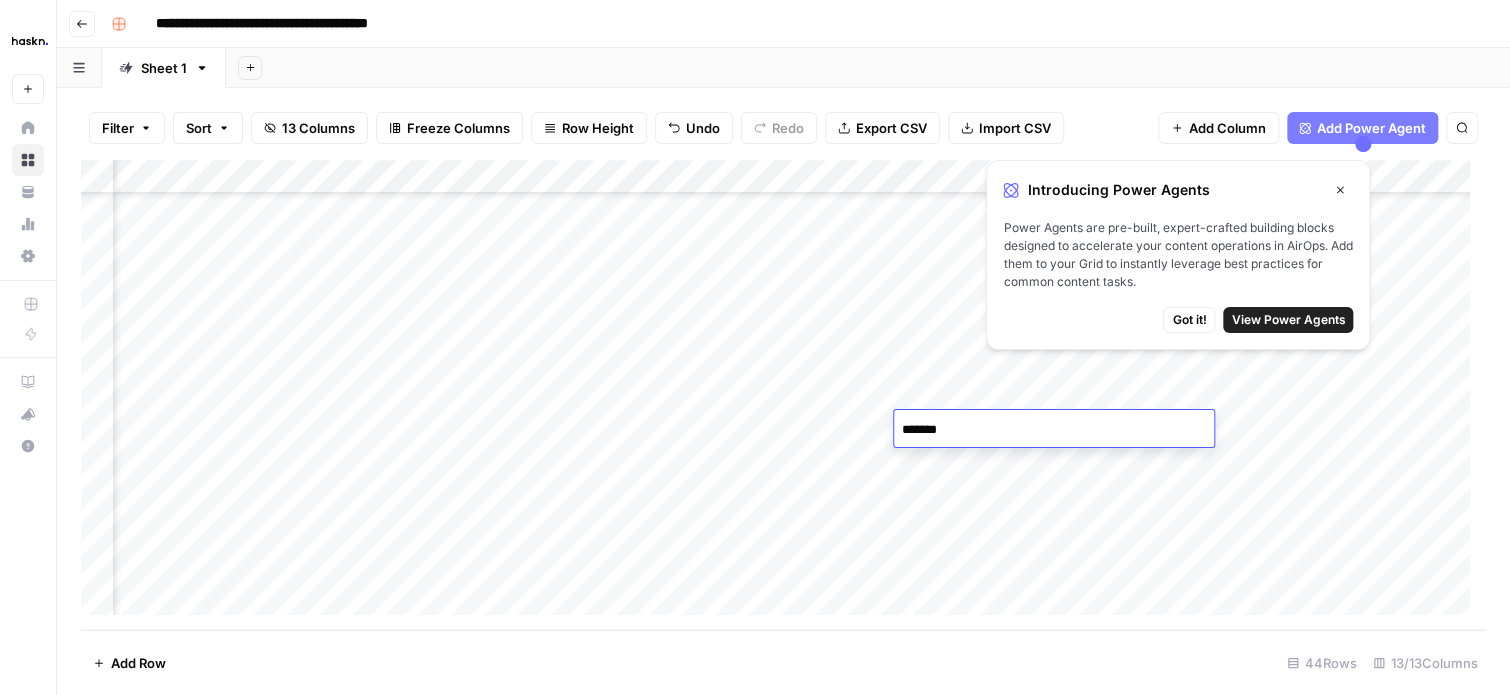 click on "Add Column" at bounding box center (783, 395) 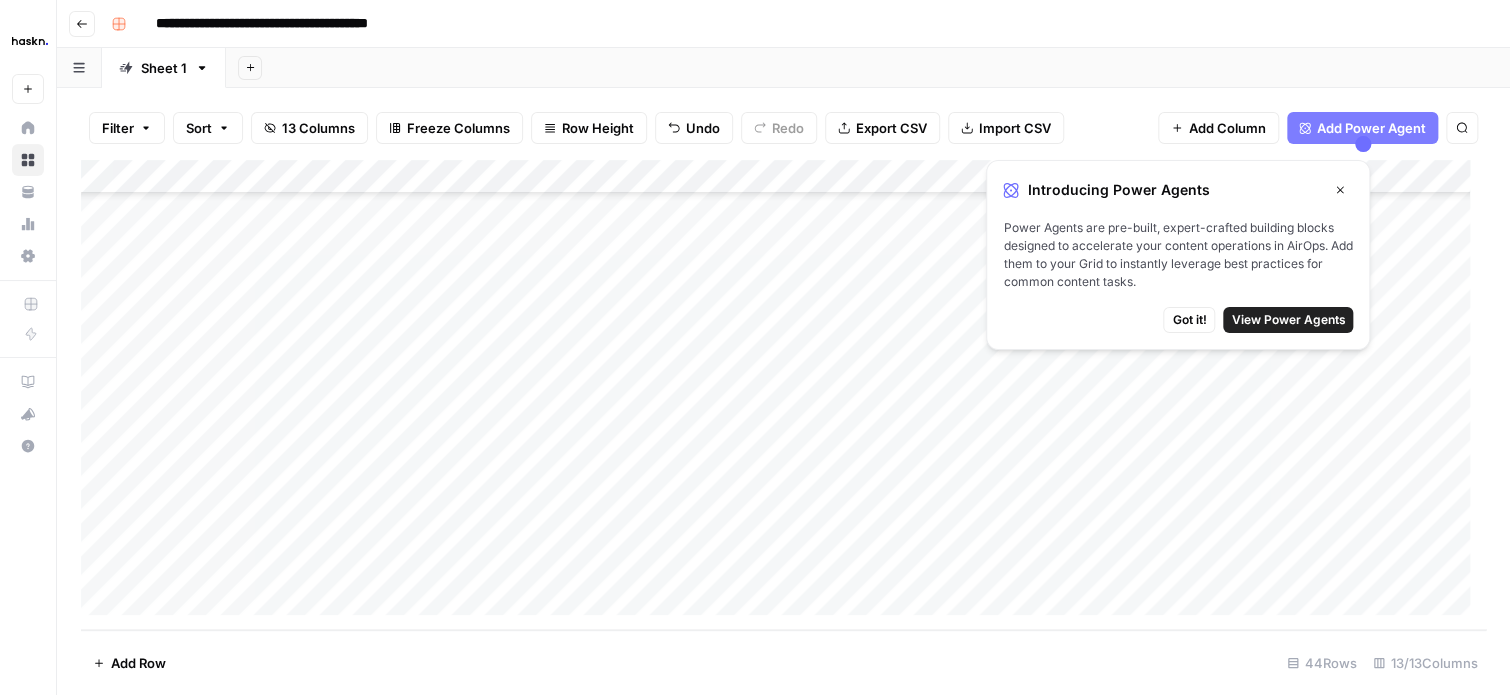 scroll, scrollTop: 1107, scrollLeft: 0, axis: vertical 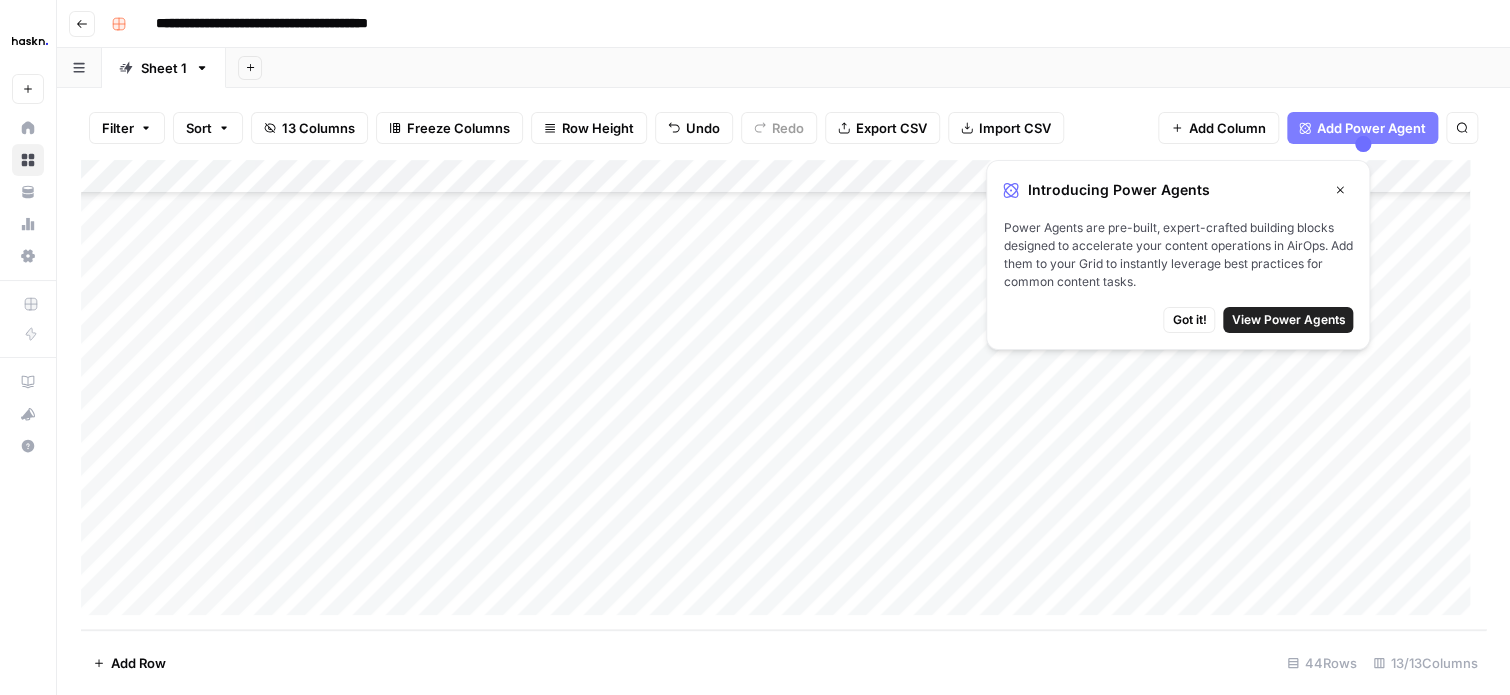 click on "Add Column" at bounding box center [783, 395] 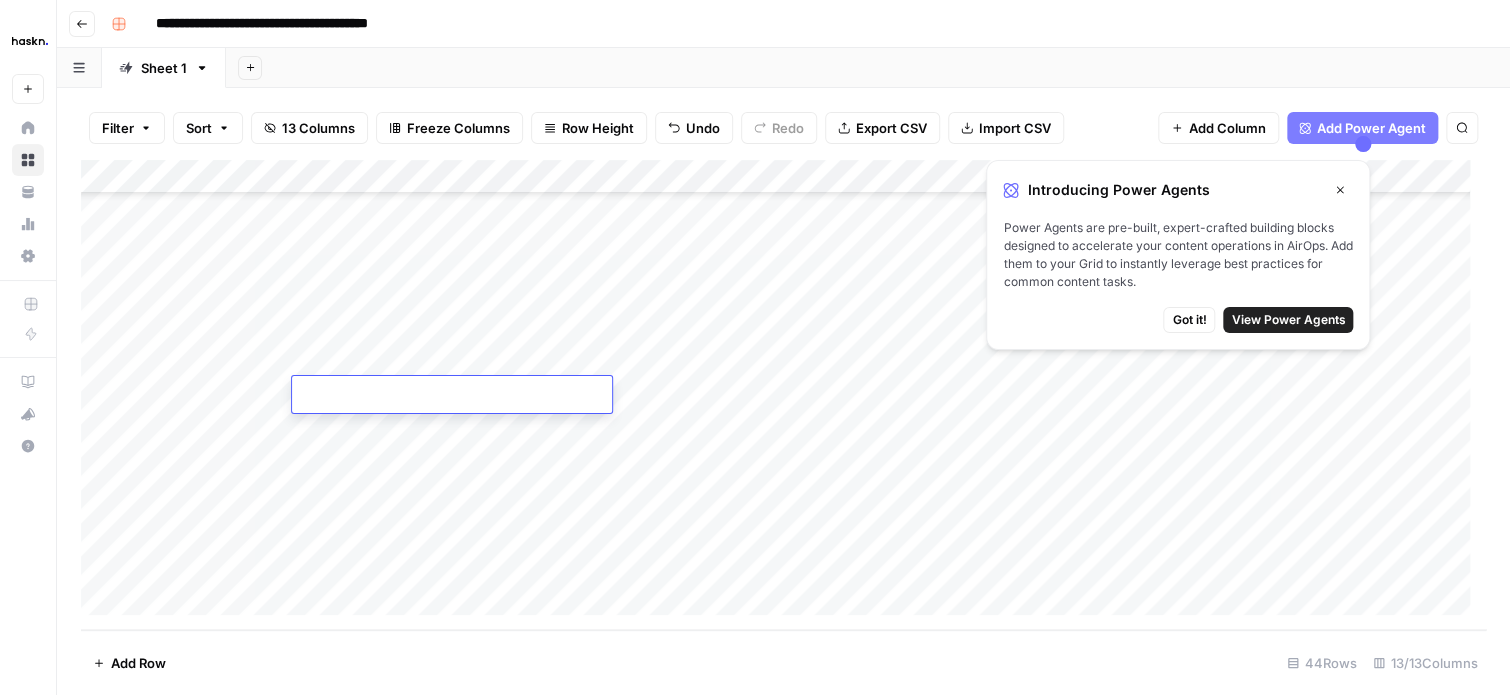 type on "**********" 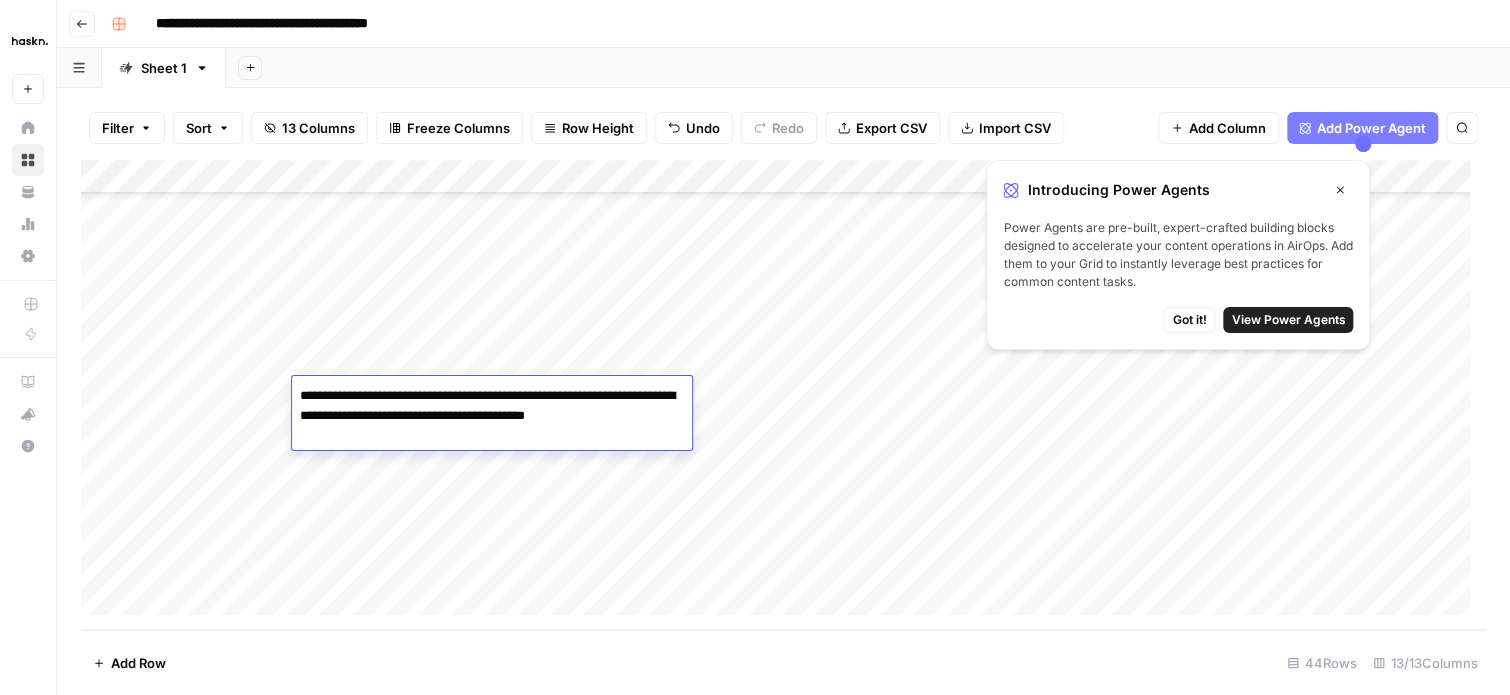 click on "Add Column" at bounding box center (783, 395) 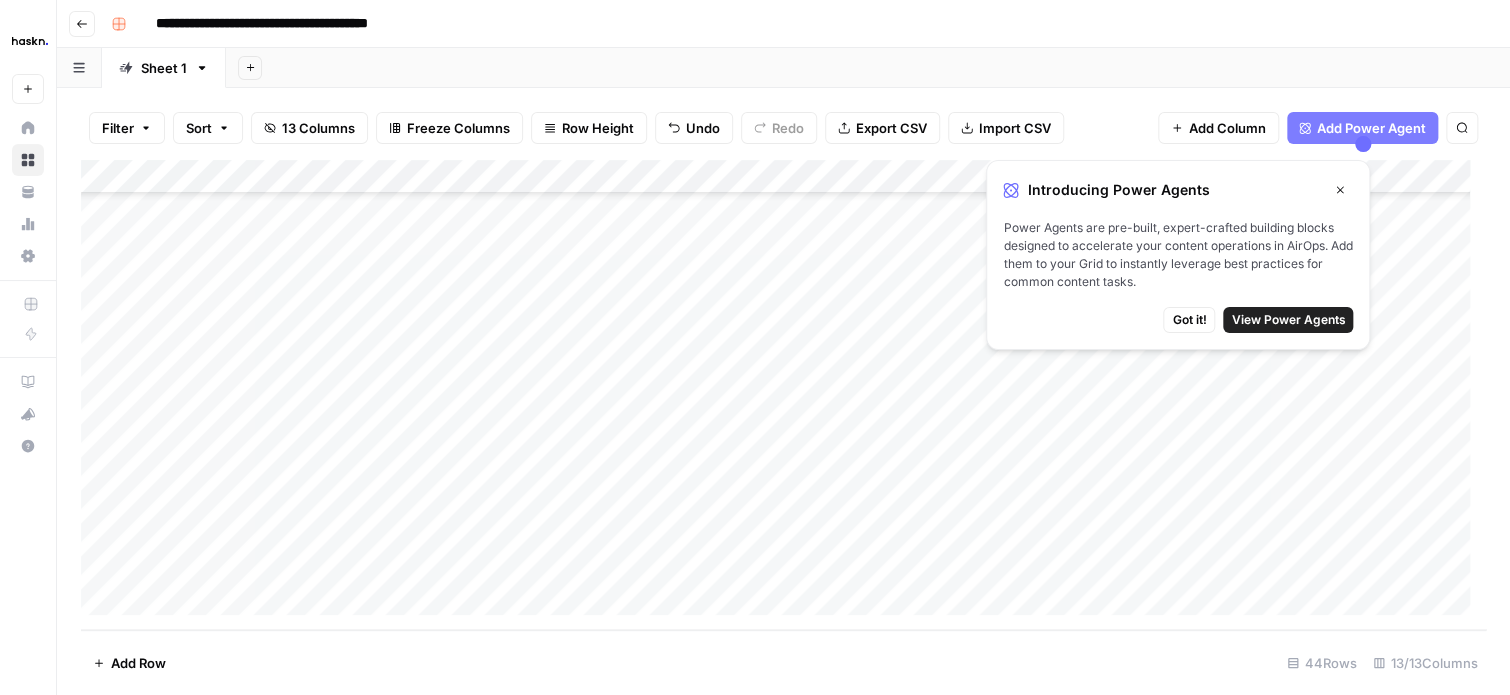 click on "Add Column" at bounding box center (783, 395) 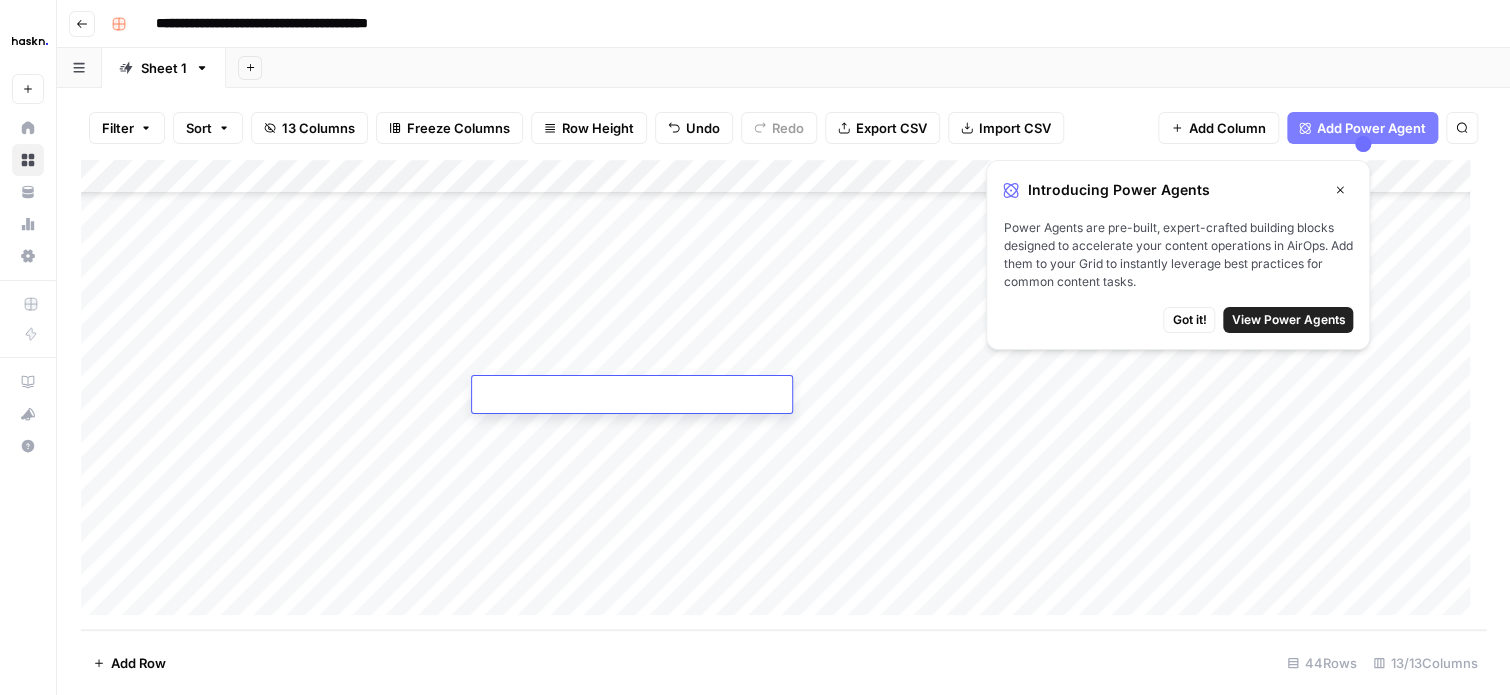 type on "**********" 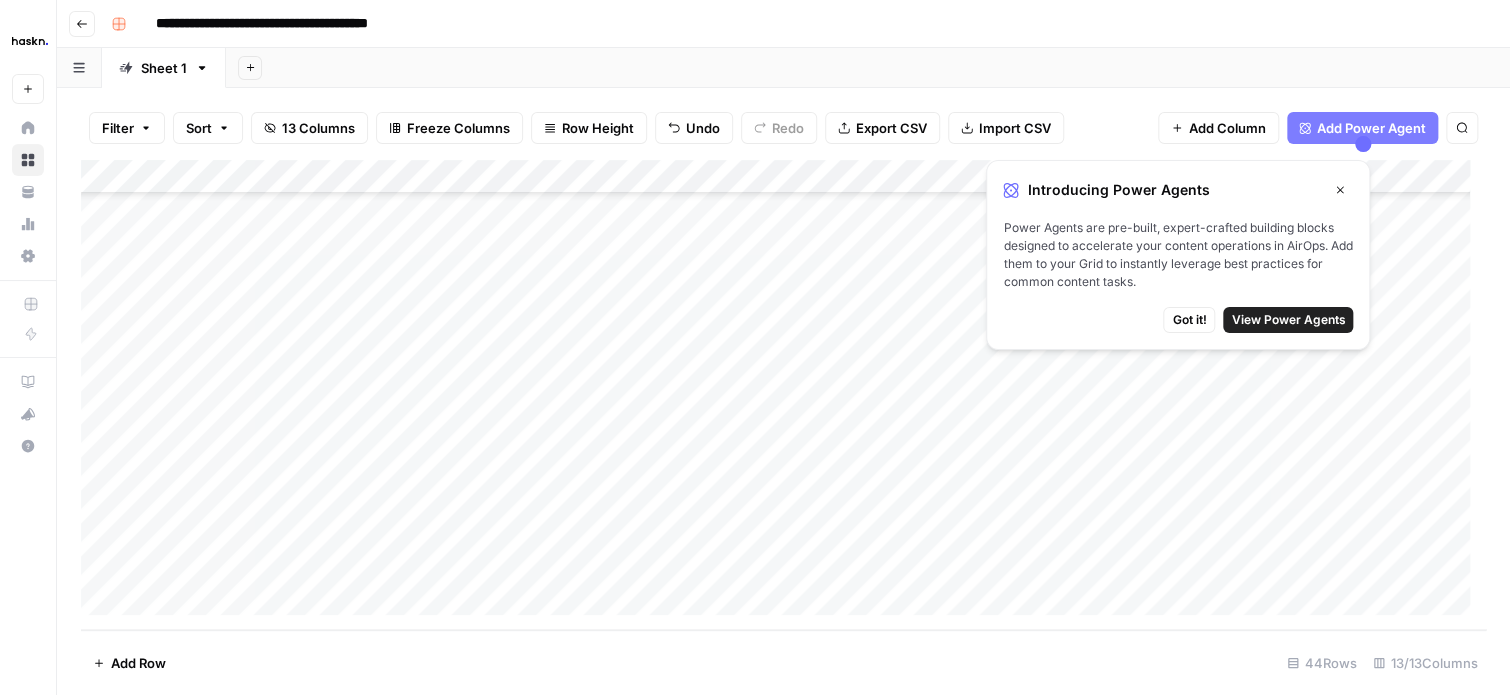 click on "Add Column" at bounding box center [783, 395] 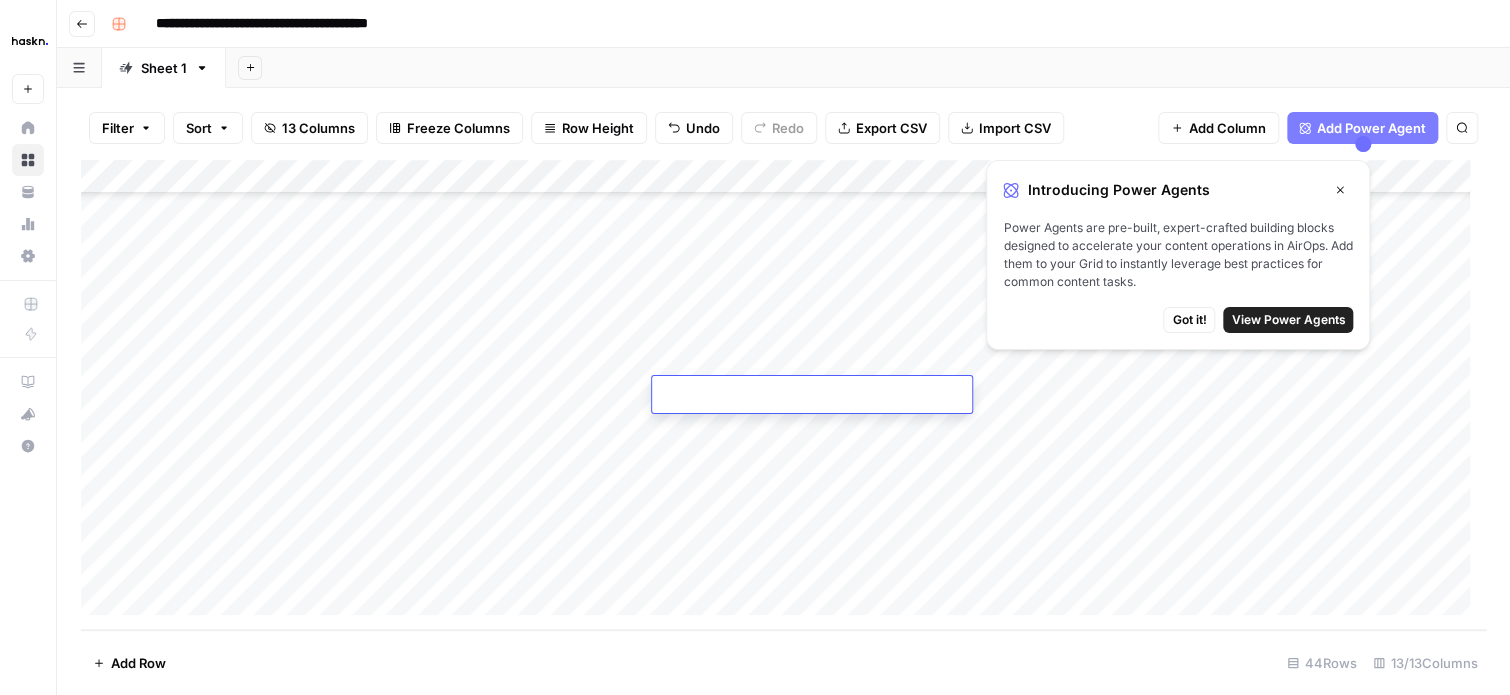 type on "**********" 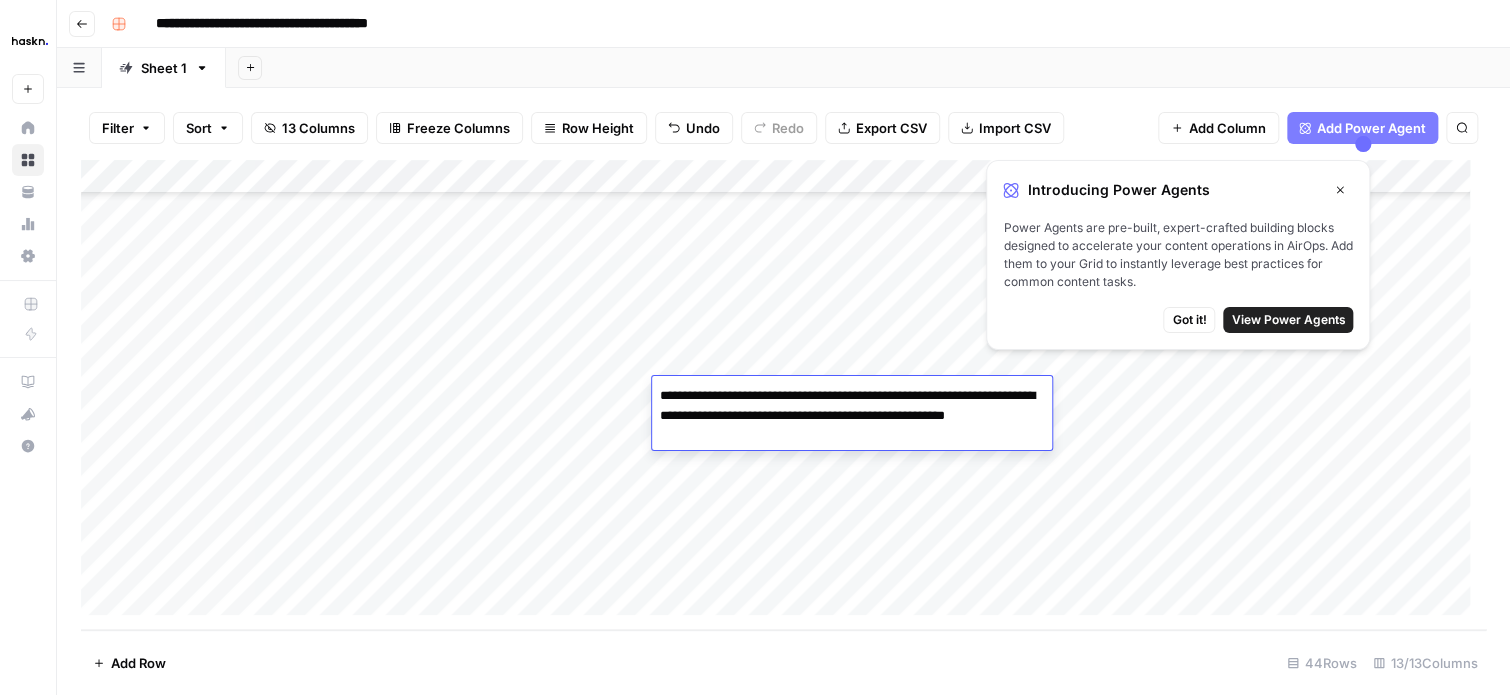 click on "Add Column" at bounding box center [783, 395] 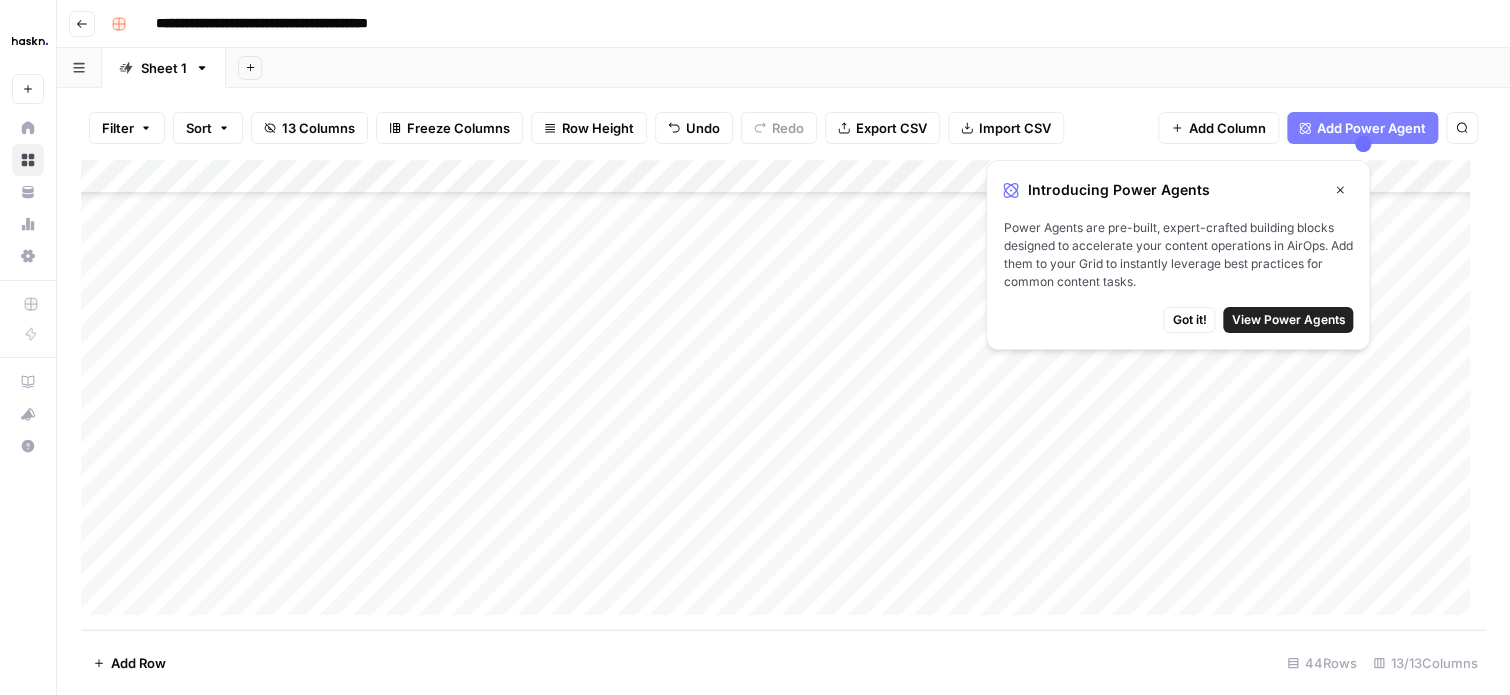 click on "Add Column" at bounding box center (783, 395) 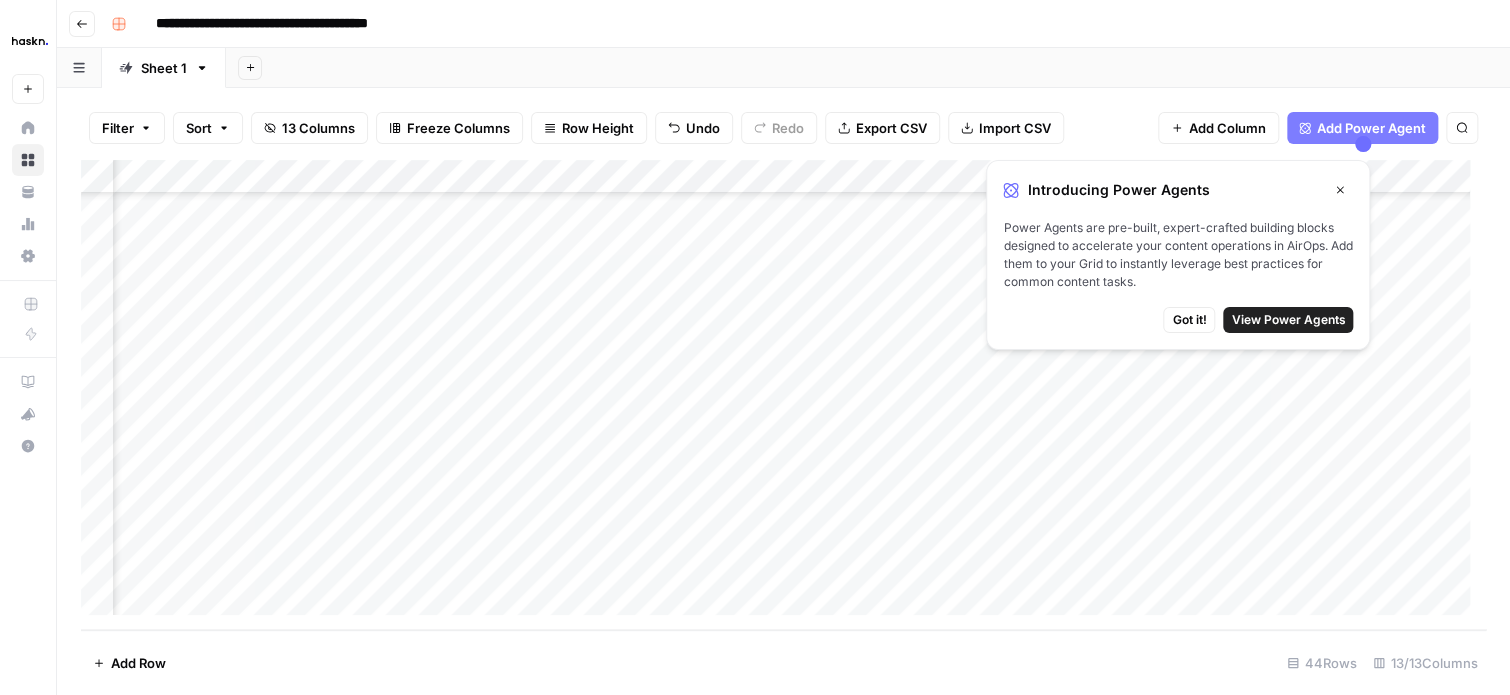 scroll, scrollTop: 1107, scrollLeft: 1014, axis: both 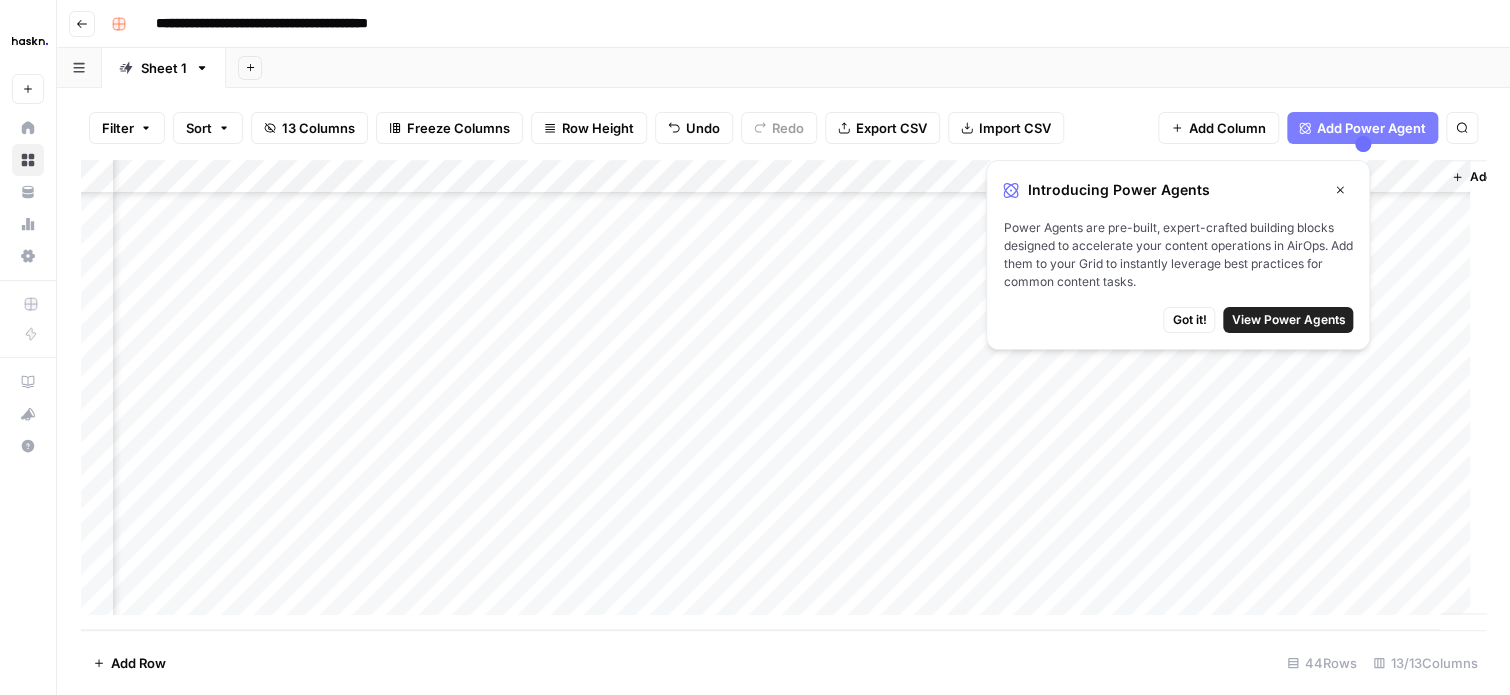 click on "Add Column" at bounding box center (783, 395) 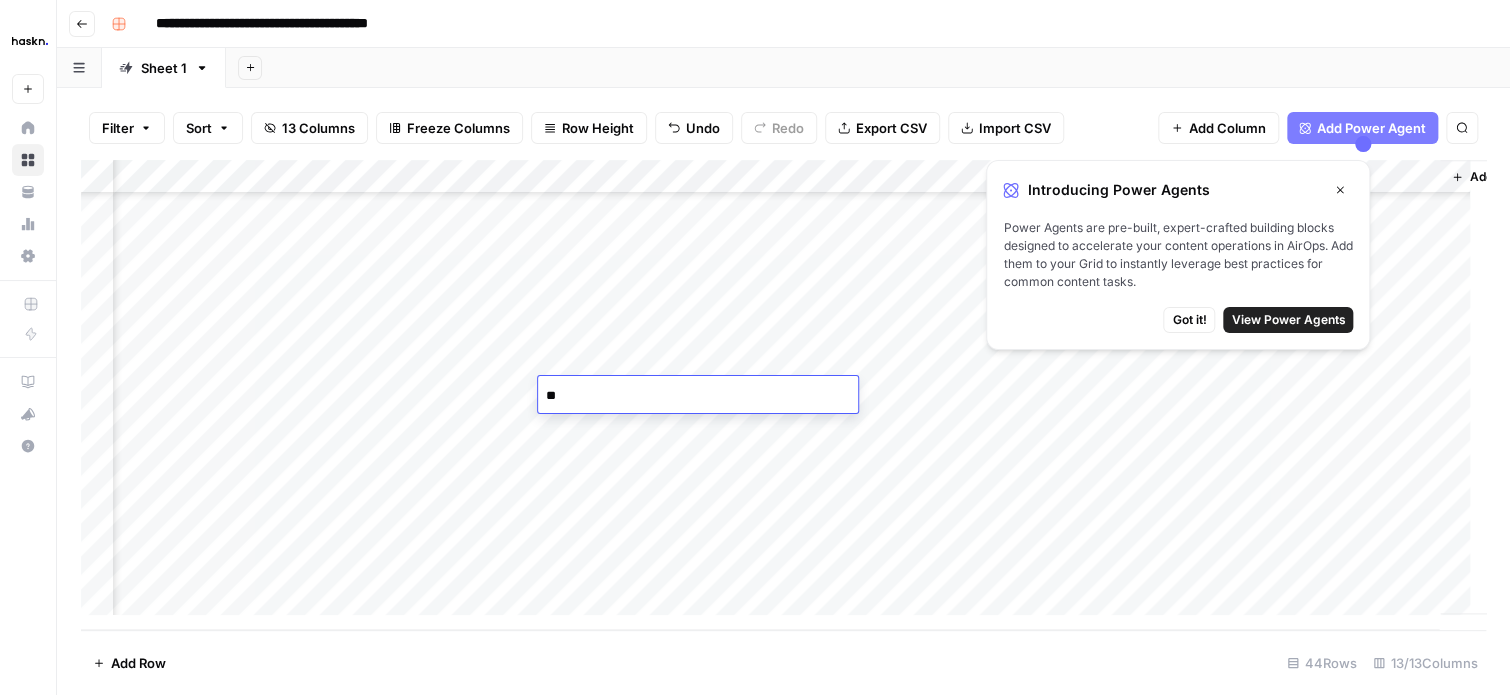 type on "***" 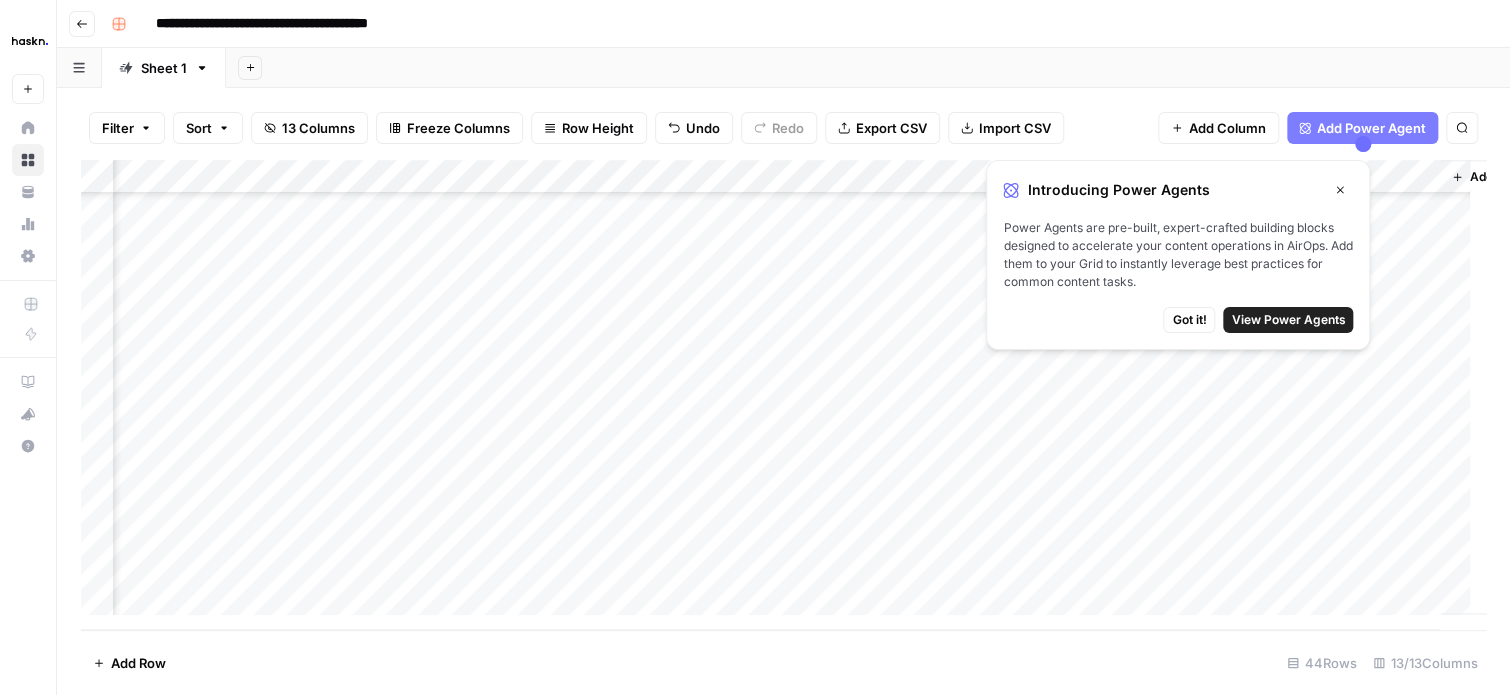 scroll, scrollTop: 1107, scrollLeft: 0, axis: vertical 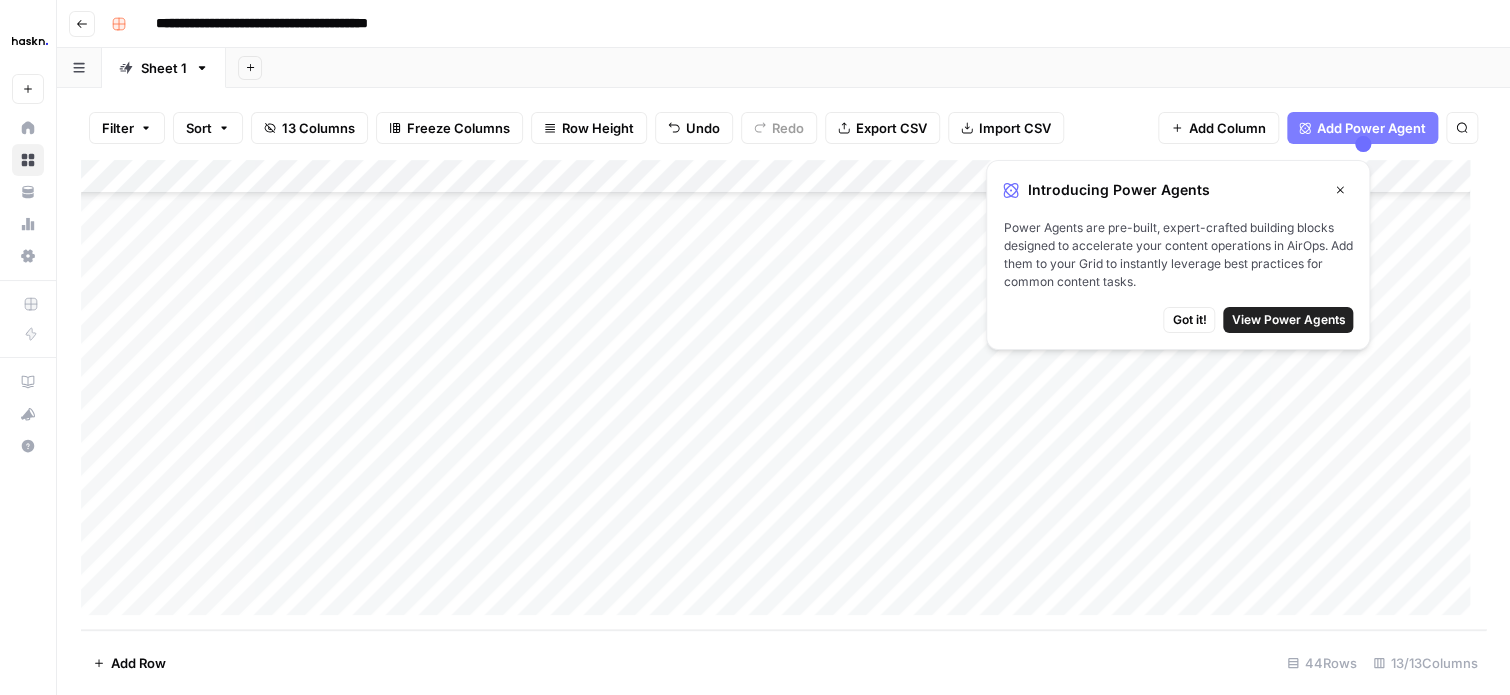 click on "Add Column" at bounding box center (783, 395) 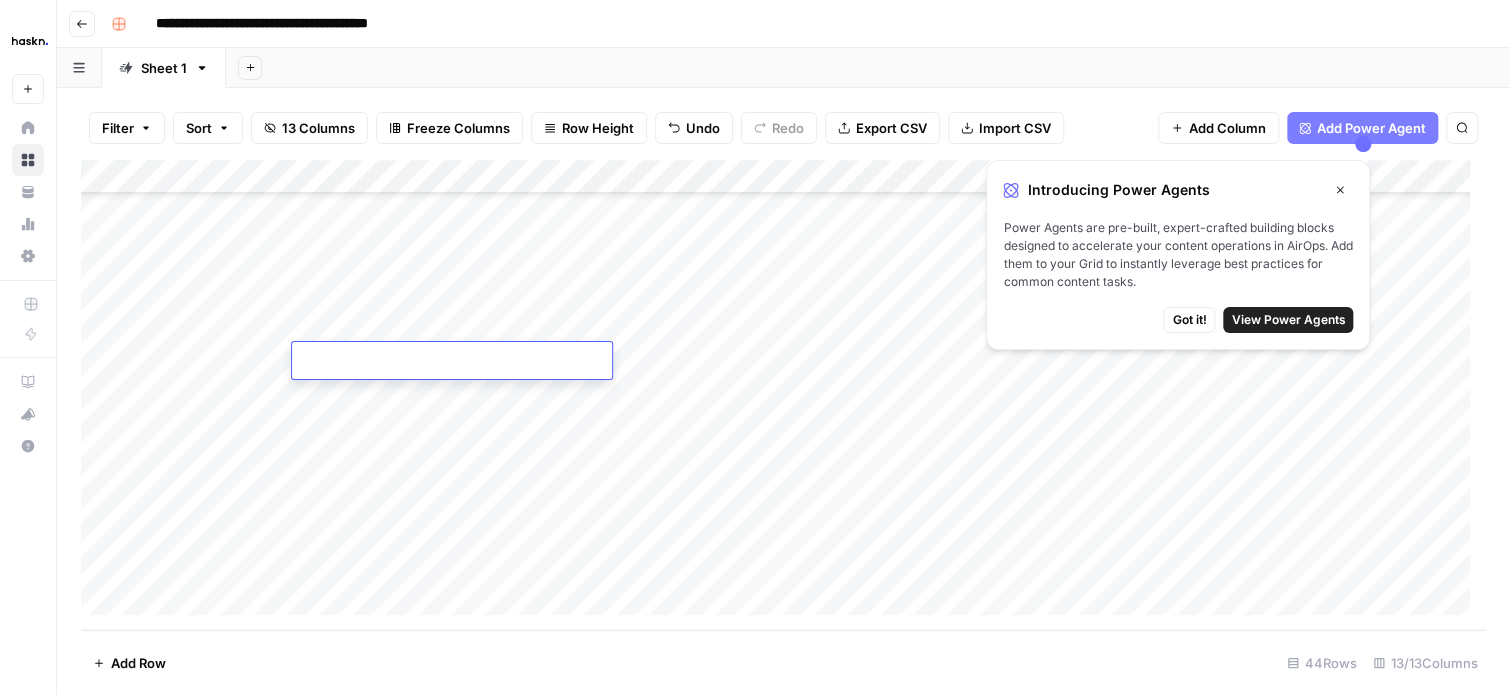 type on "**********" 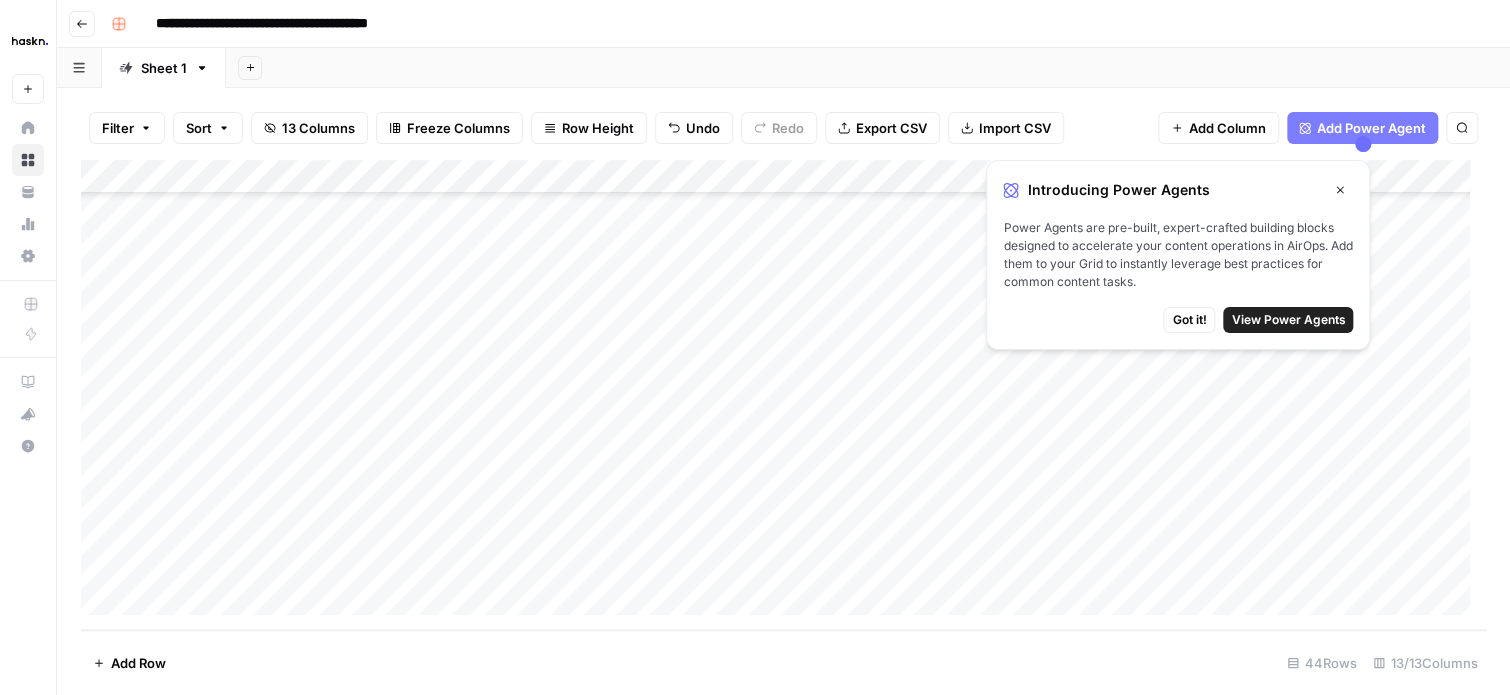 click on "Add Column" at bounding box center (783, 395) 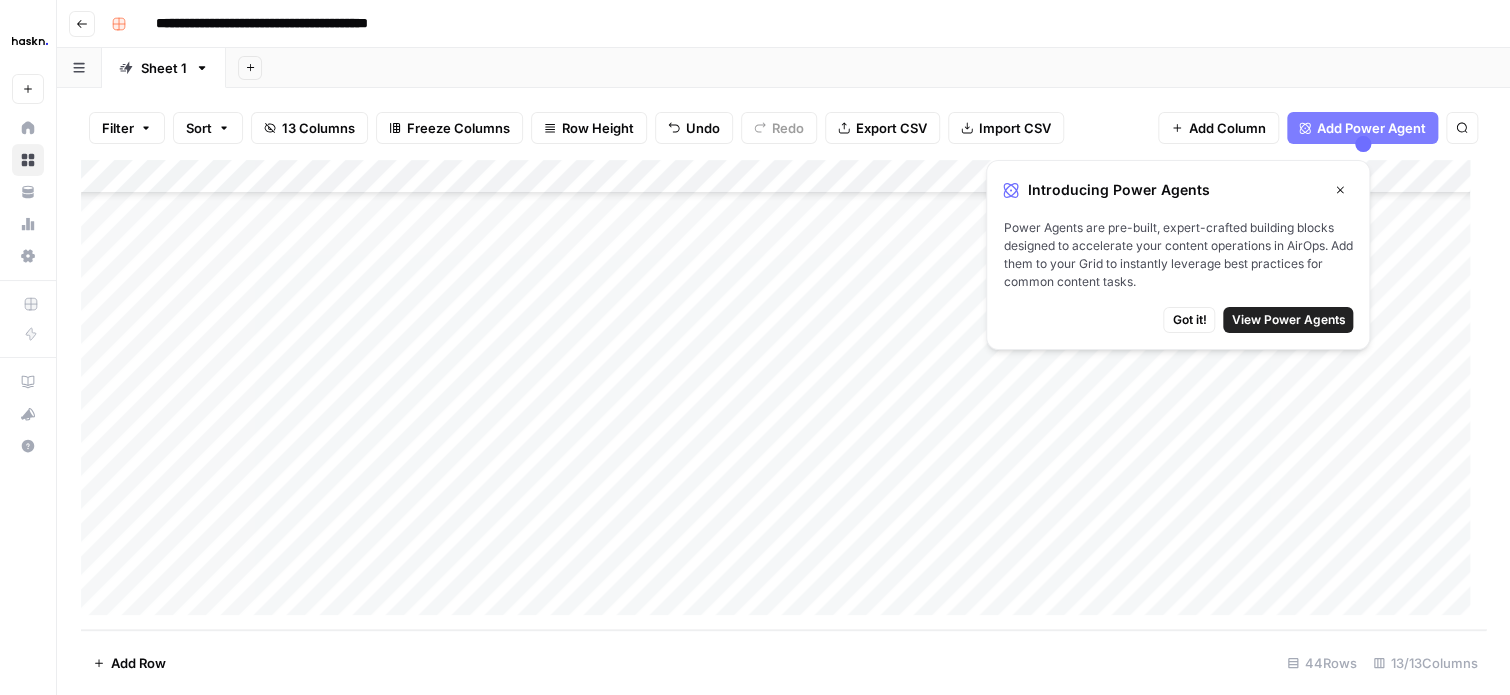click on "Add Column" at bounding box center (783, 395) 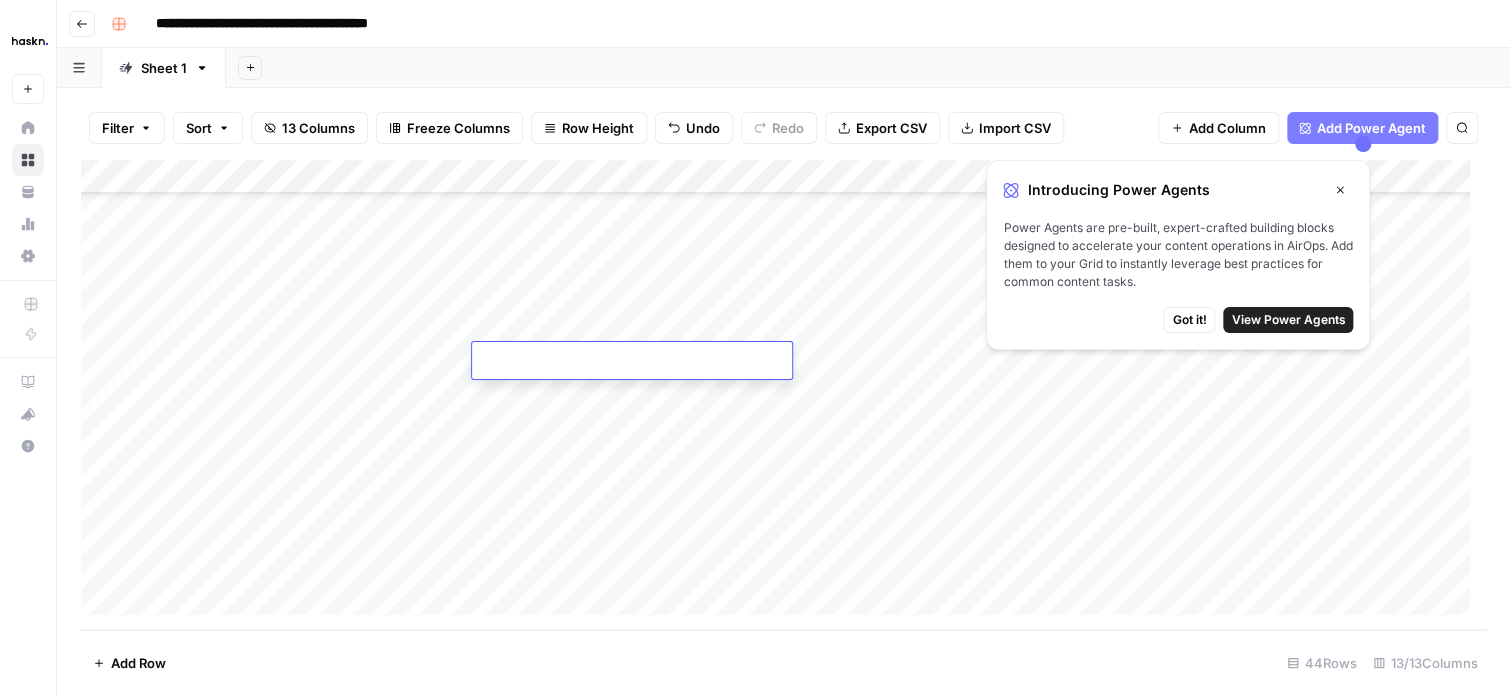 type on "**********" 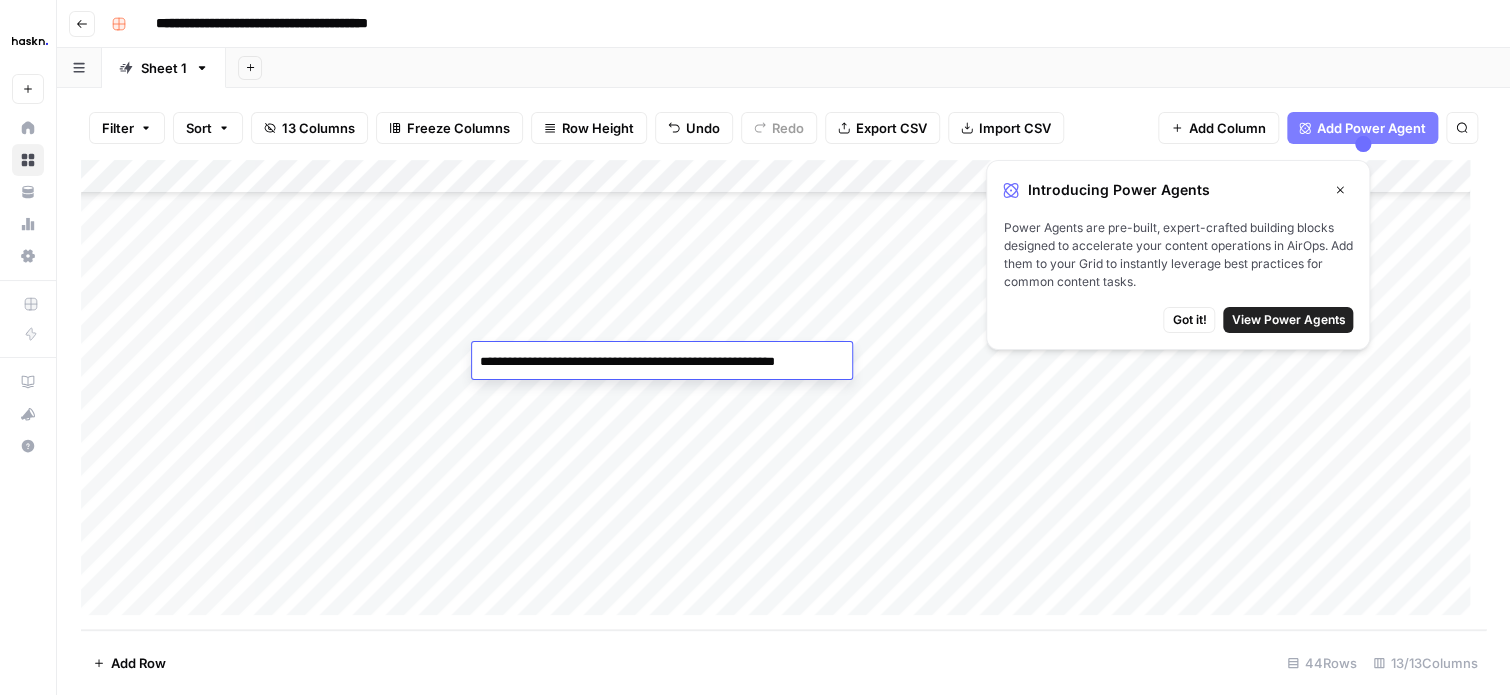 click on "Add Column" at bounding box center (783, 395) 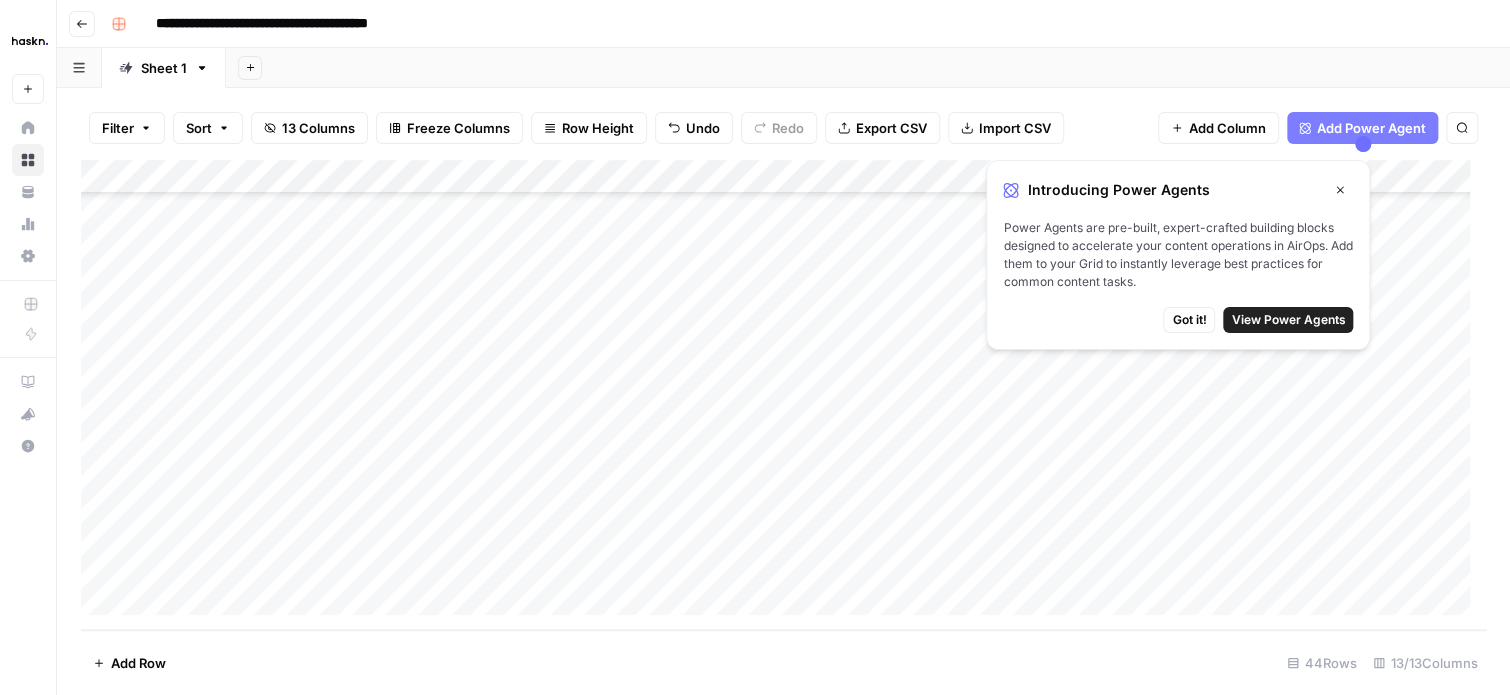click on "Add Column" at bounding box center (783, 395) 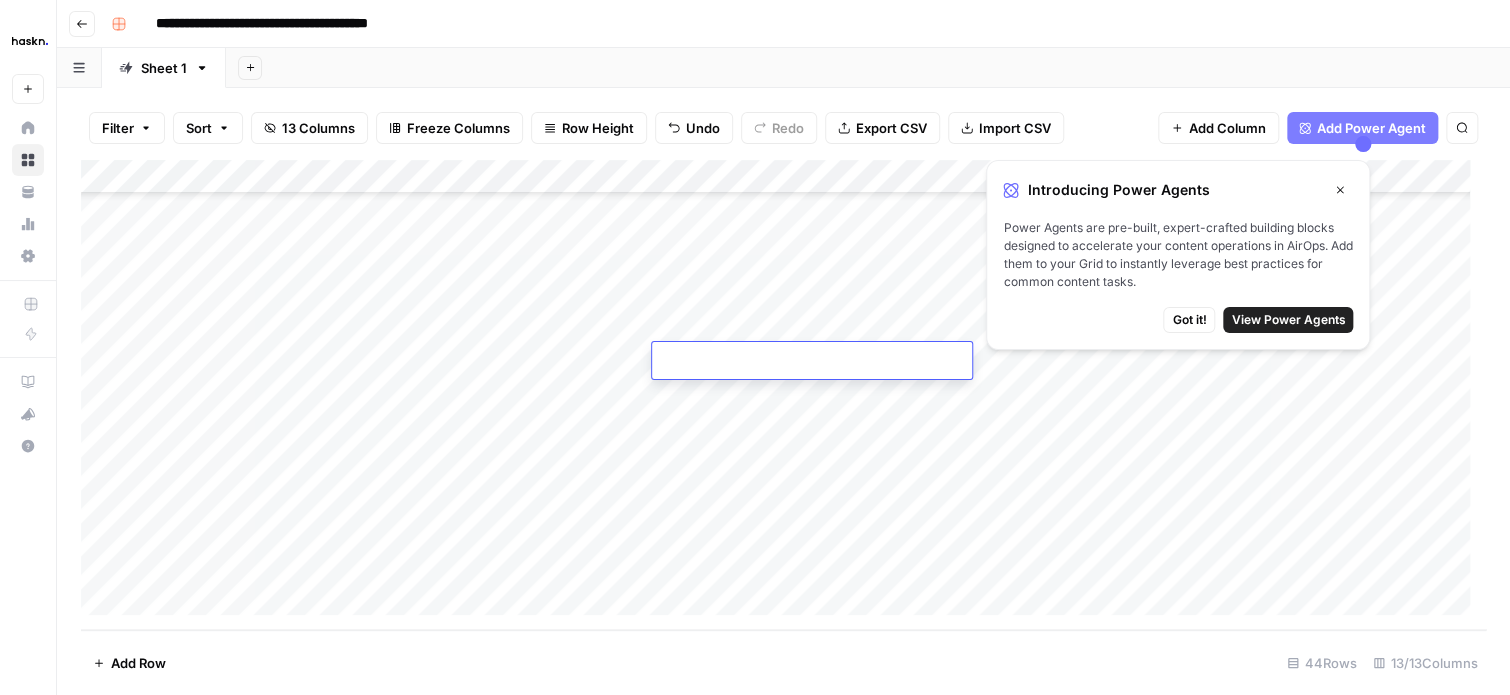 click at bounding box center (812, 362) 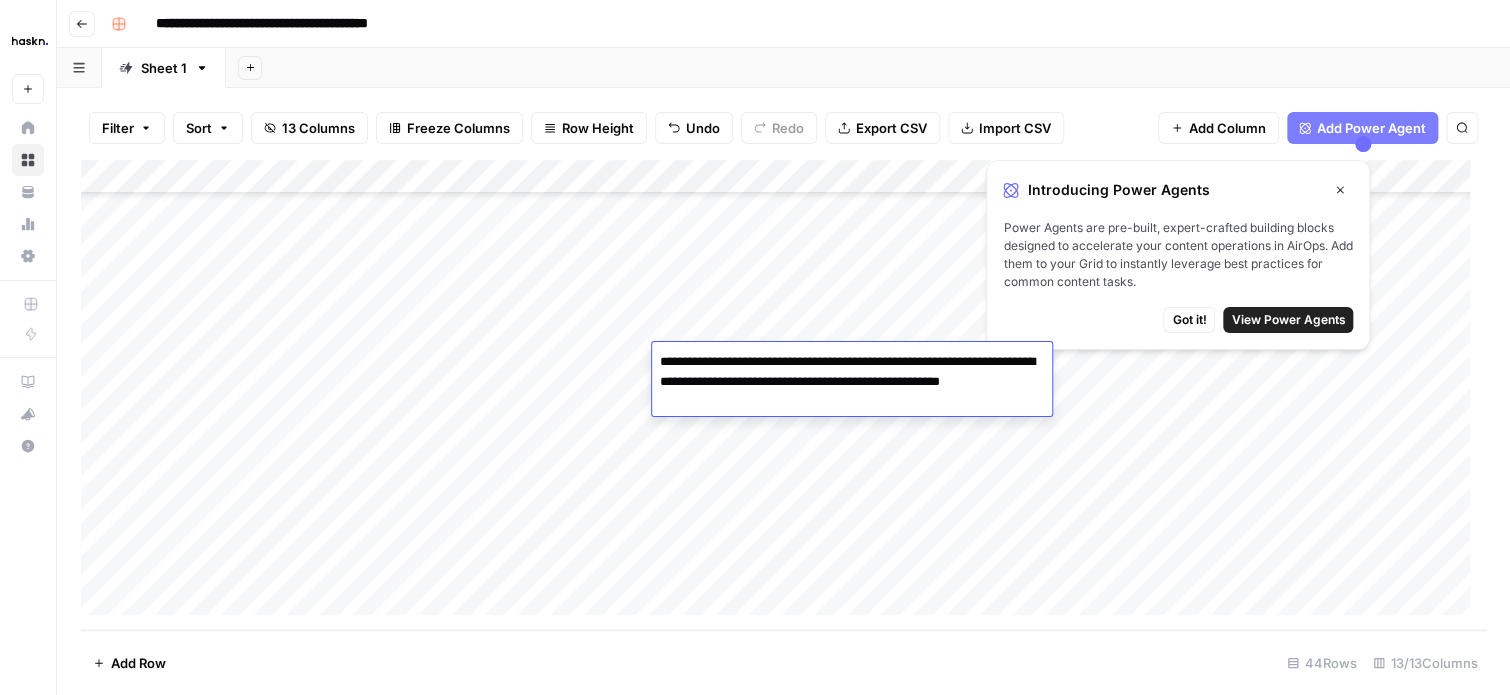 click on "**********" at bounding box center (852, 382) 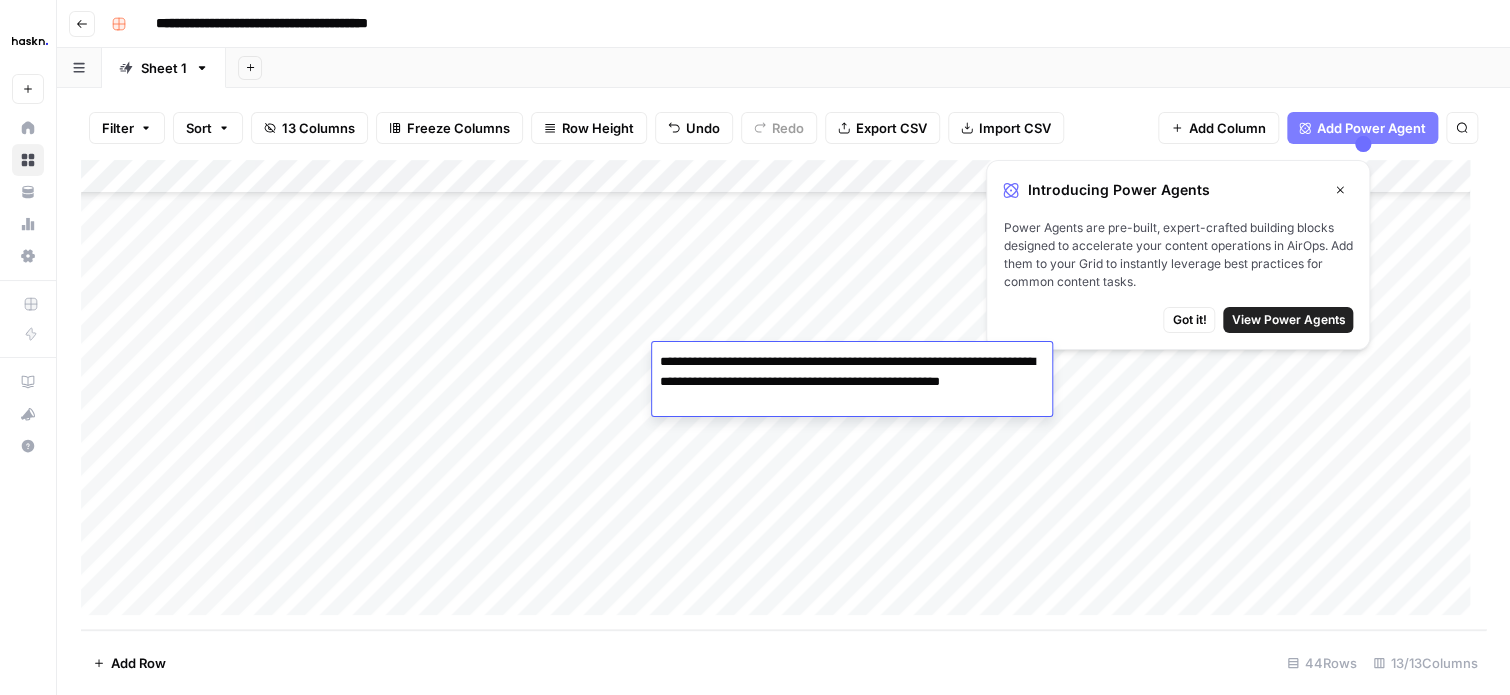 type on "**********" 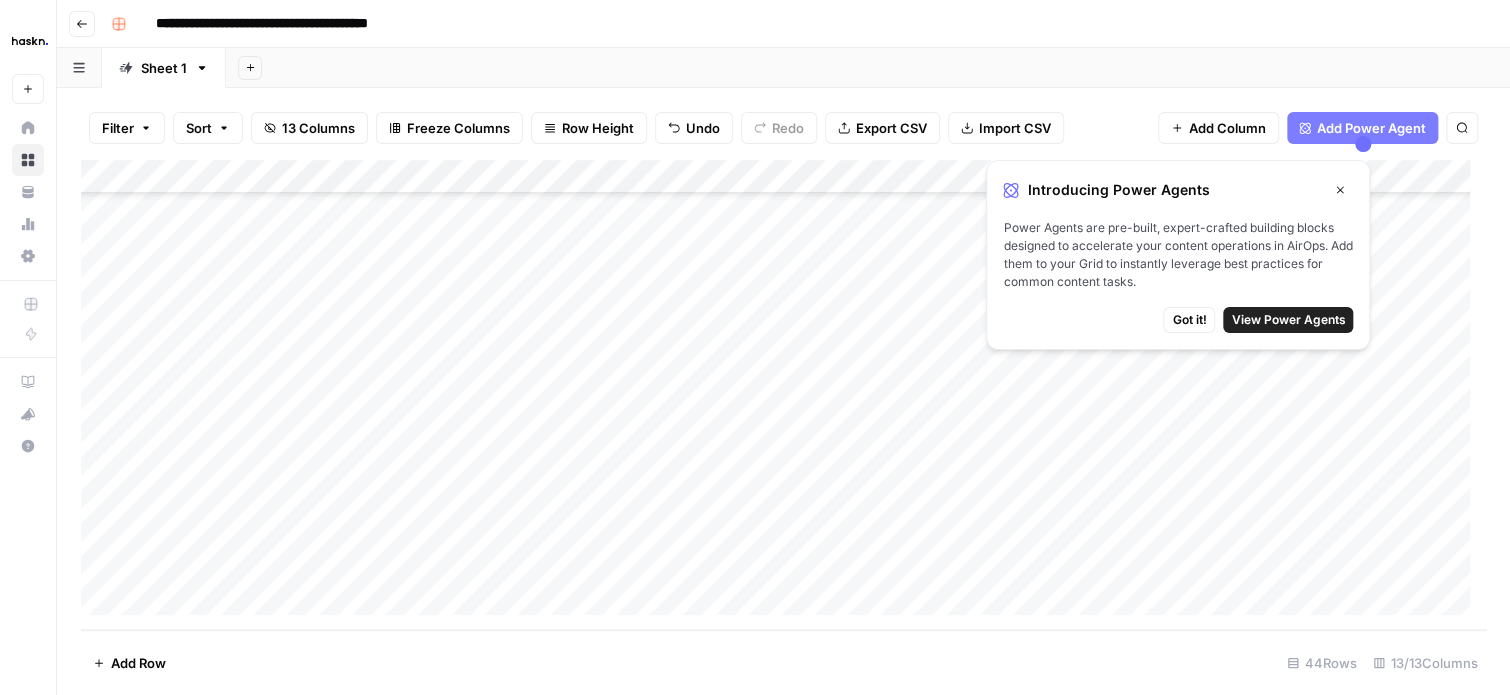 click 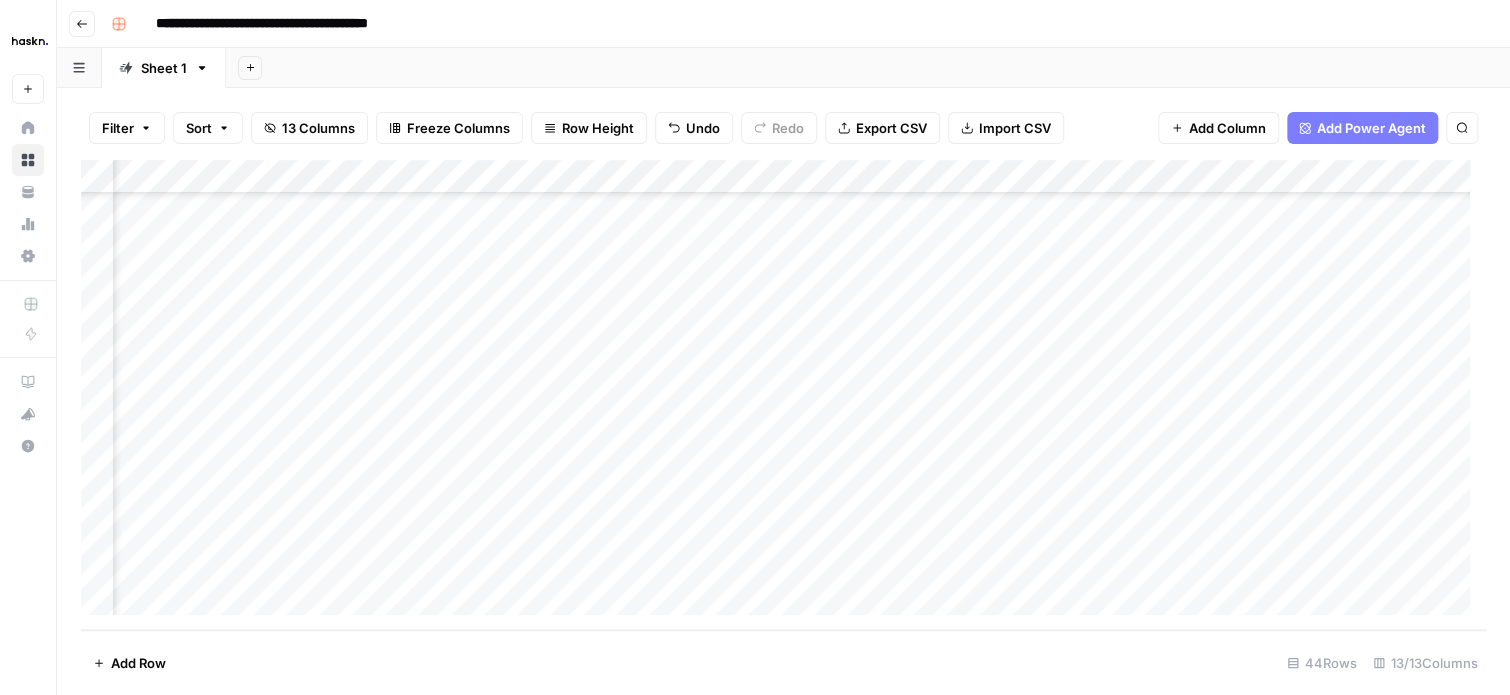 scroll, scrollTop: 1107, scrollLeft: 779, axis: both 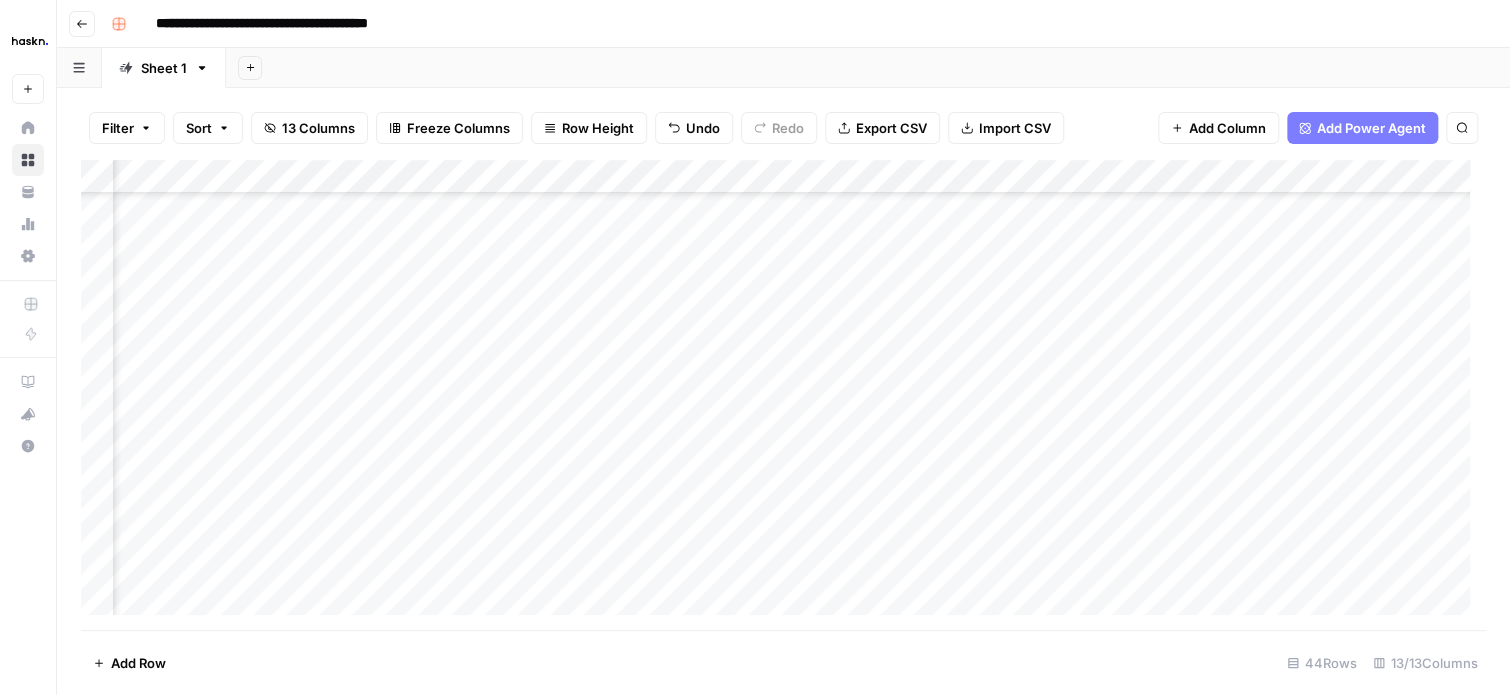 click on "Add Column" at bounding box center (783, 395) 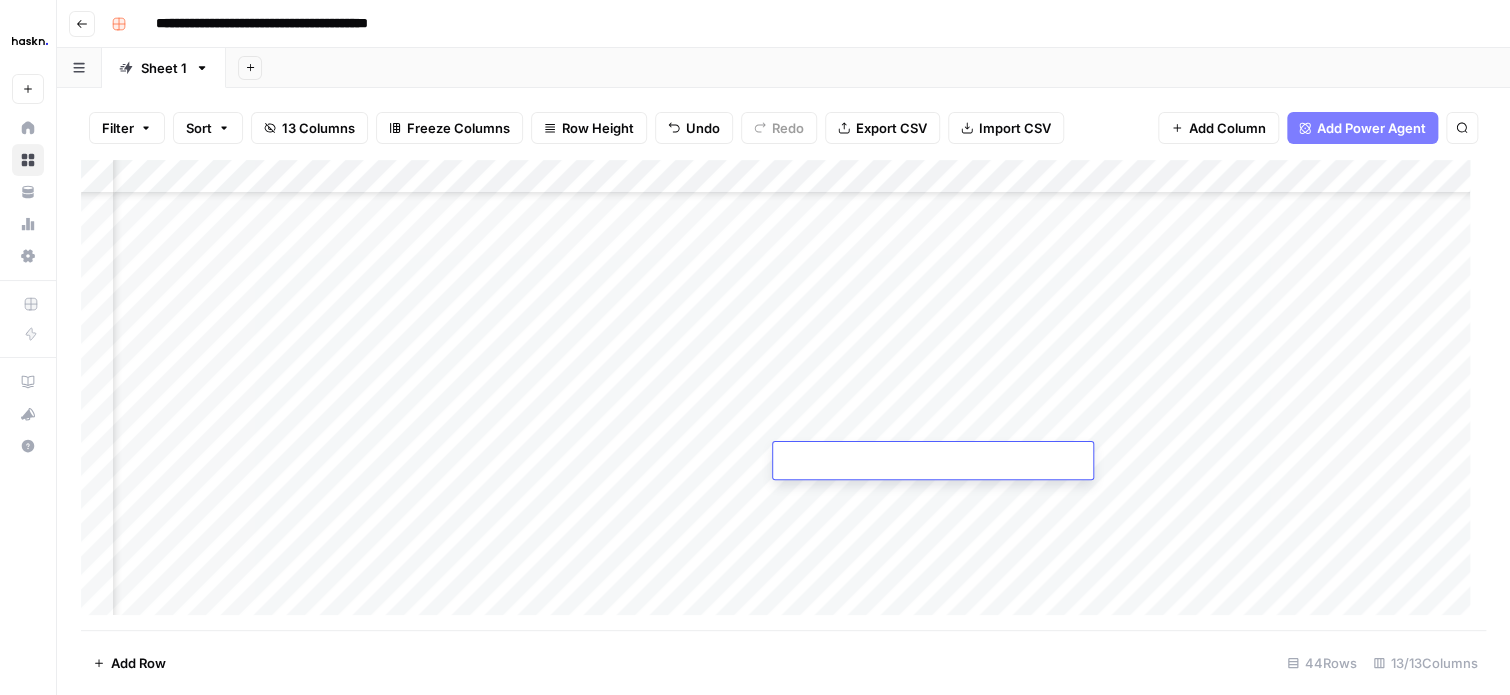type on "*******" 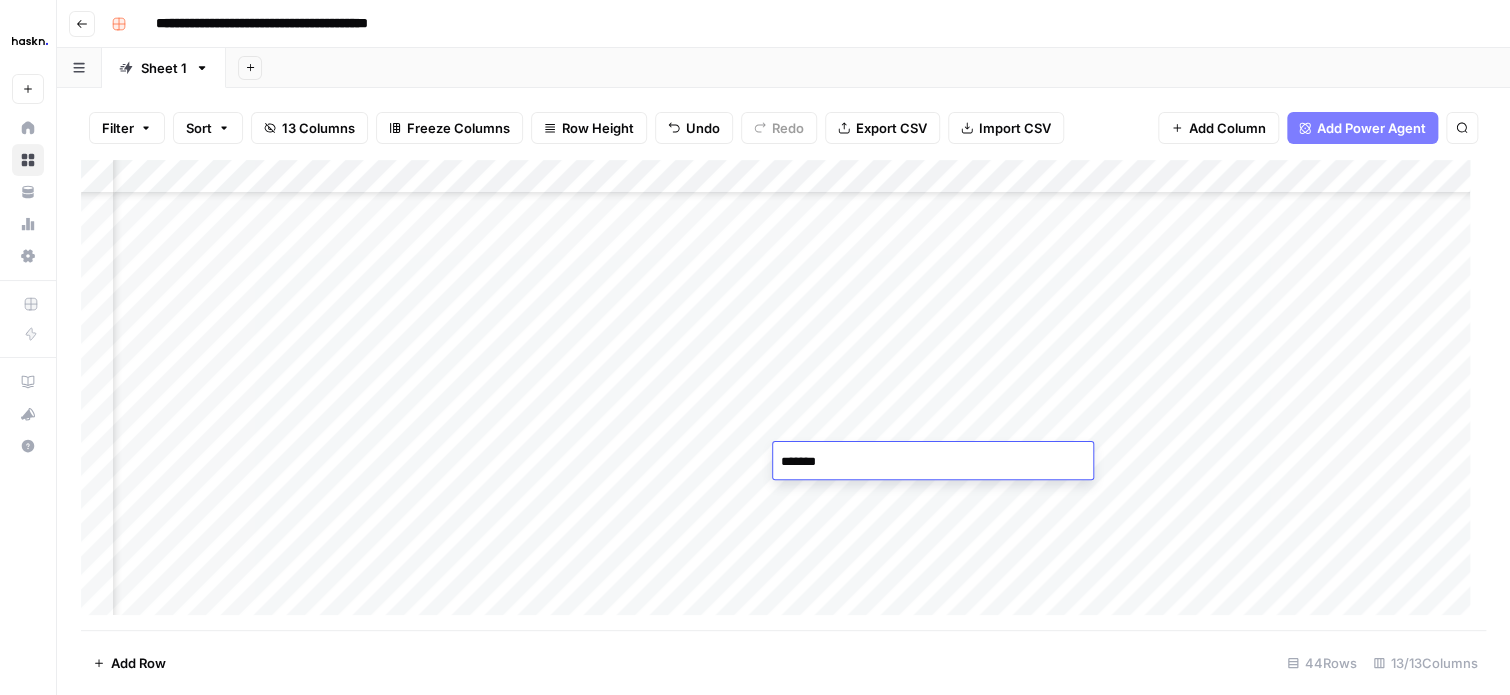 click on "Add Column" at bounding box center [783, 395] 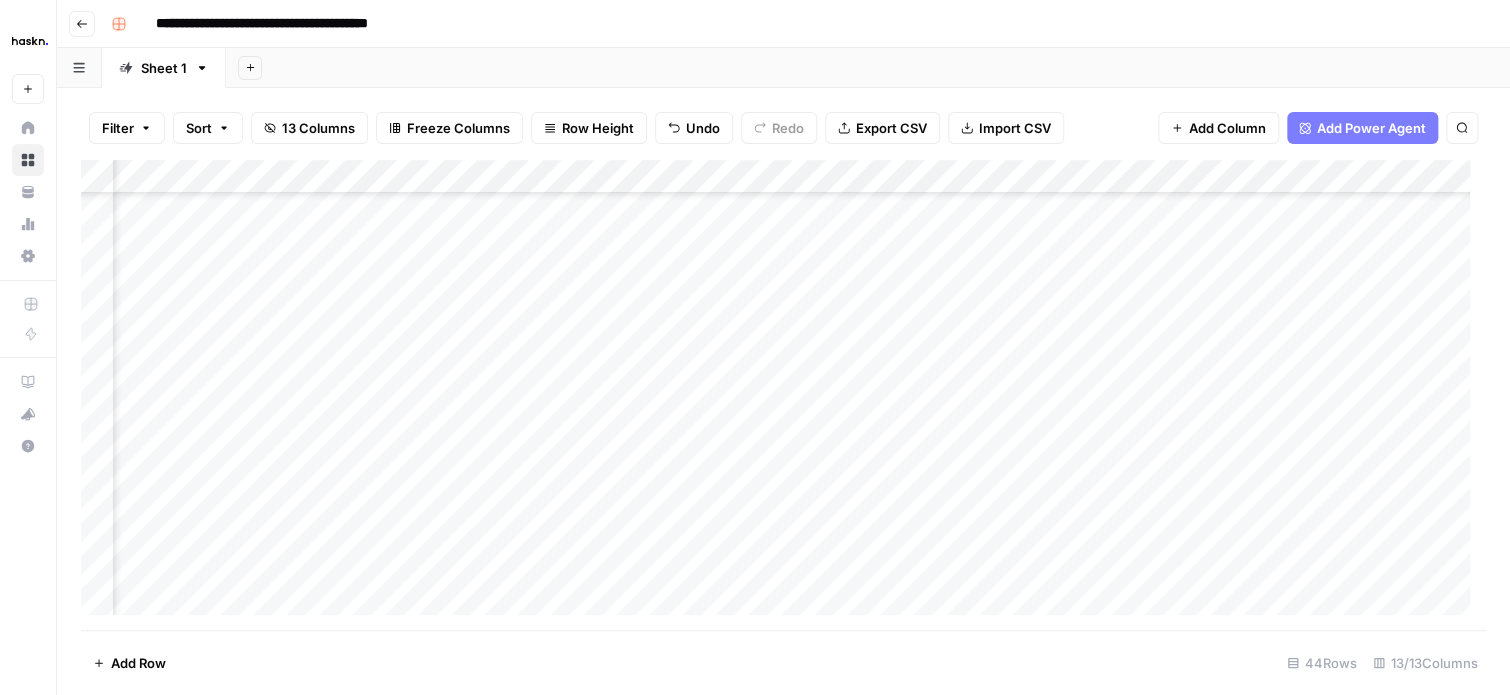 scroll, scrollTop: 1007, scrollLeft: 0, axis: vertical 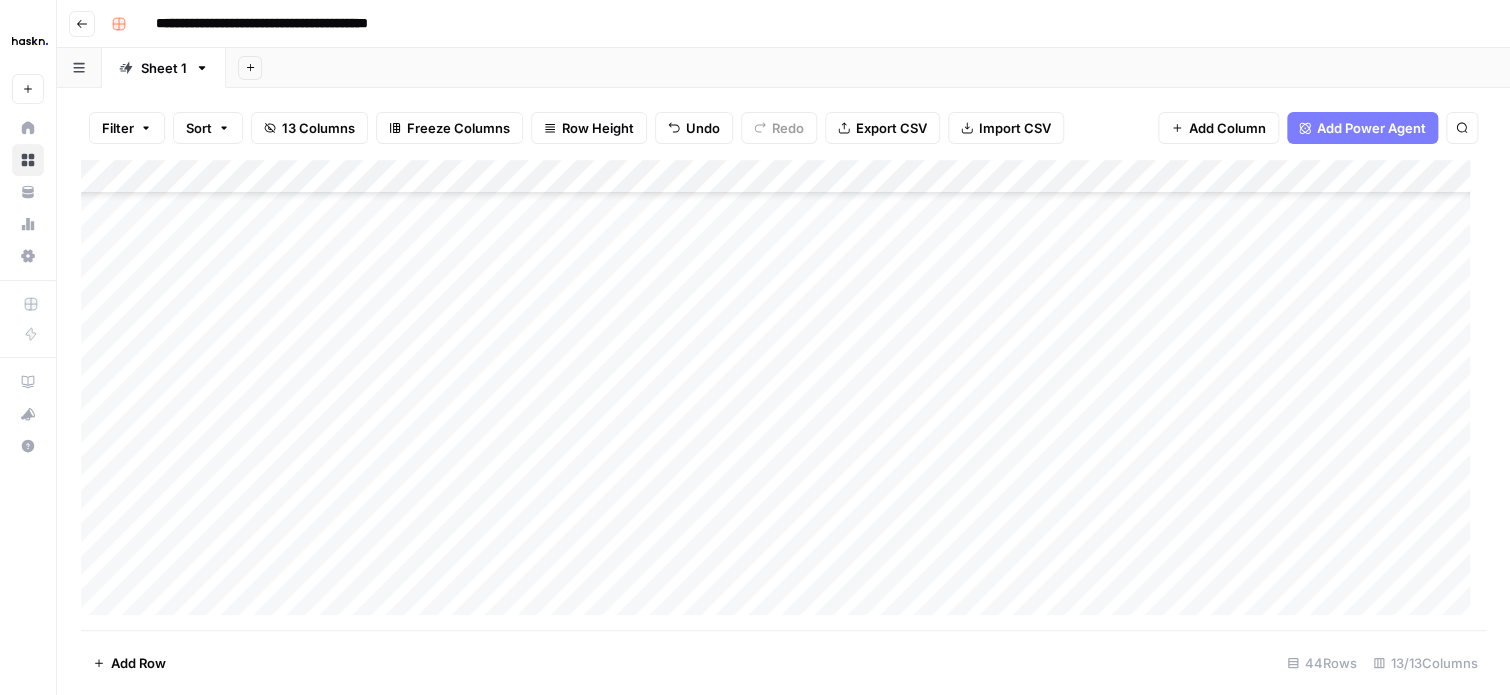 click on "Add Column" at bounding box center (783, 395) 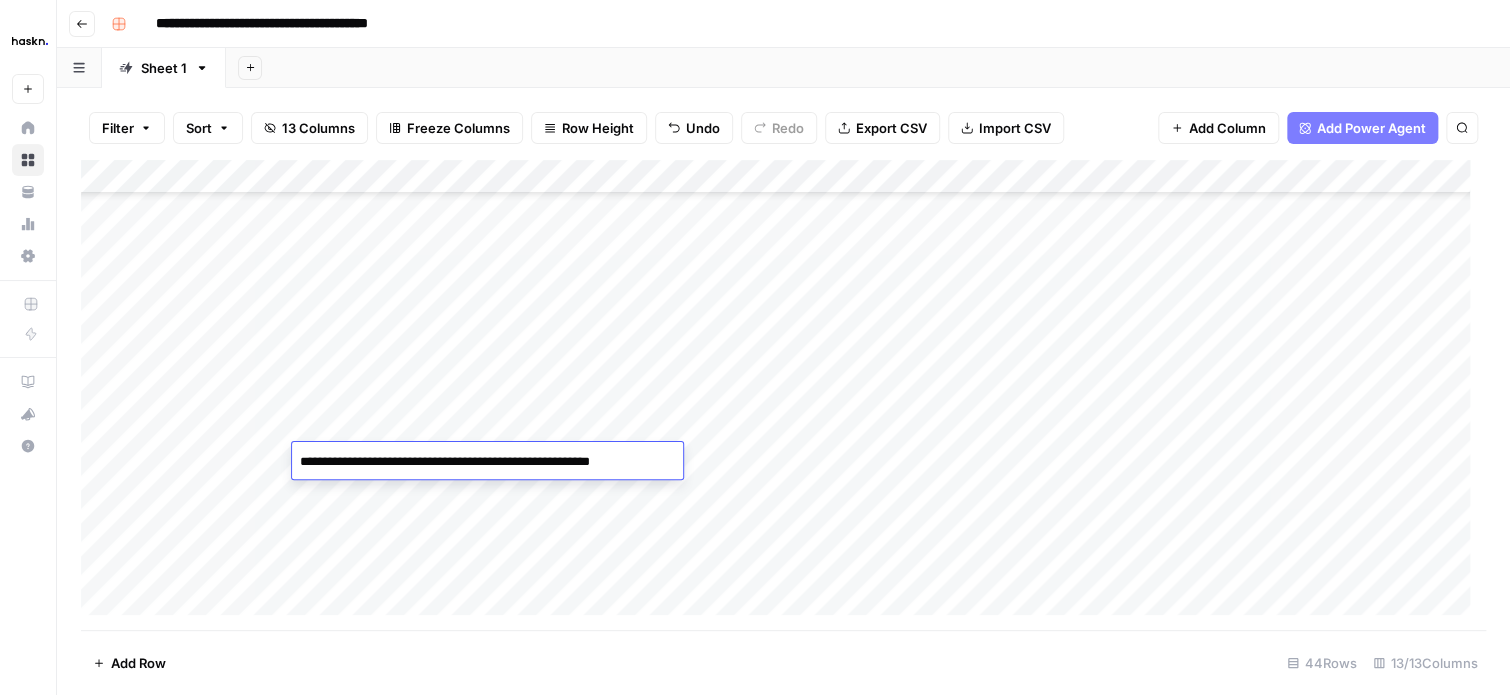 click on "Add Column" at bounding box center [783, 395] 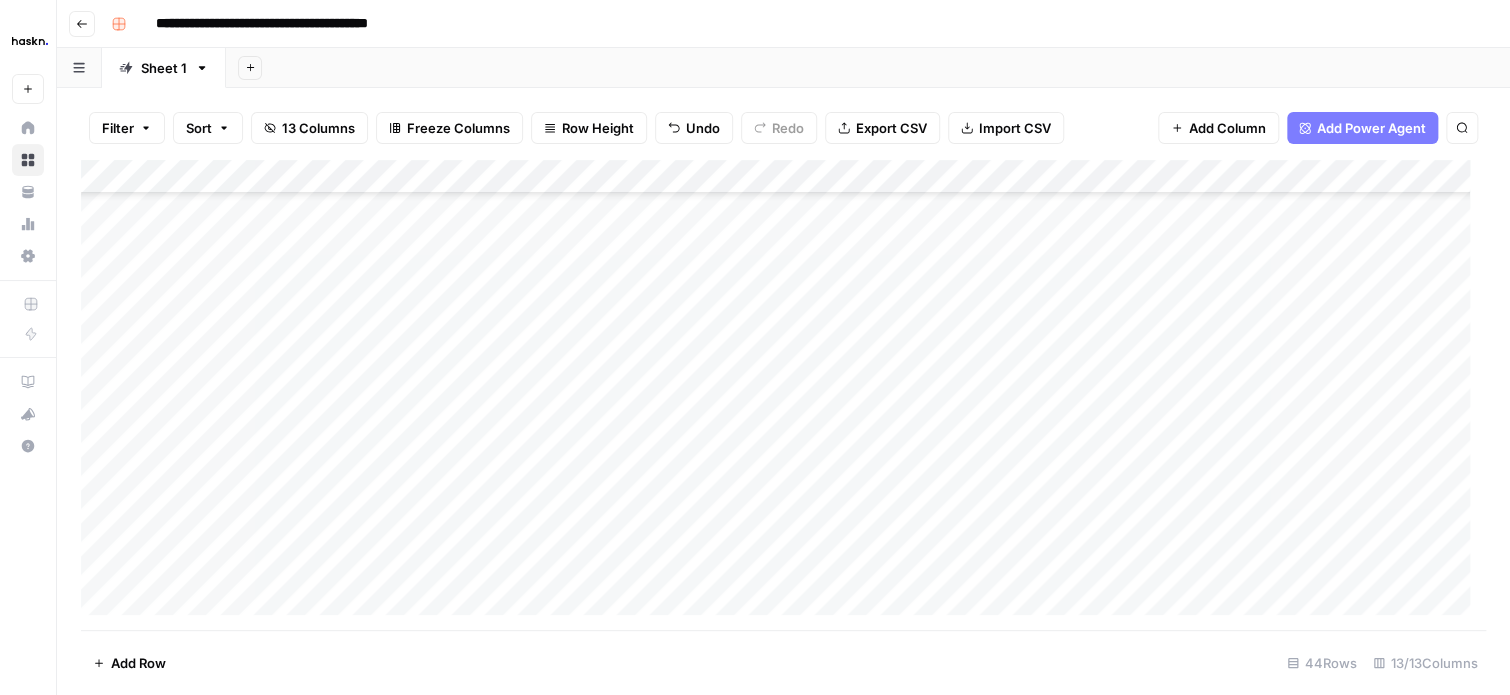 drag, startPoint x: 435, startPoint y: 451, endPoint x: 660, endPoint y: 454, distance: 225.02 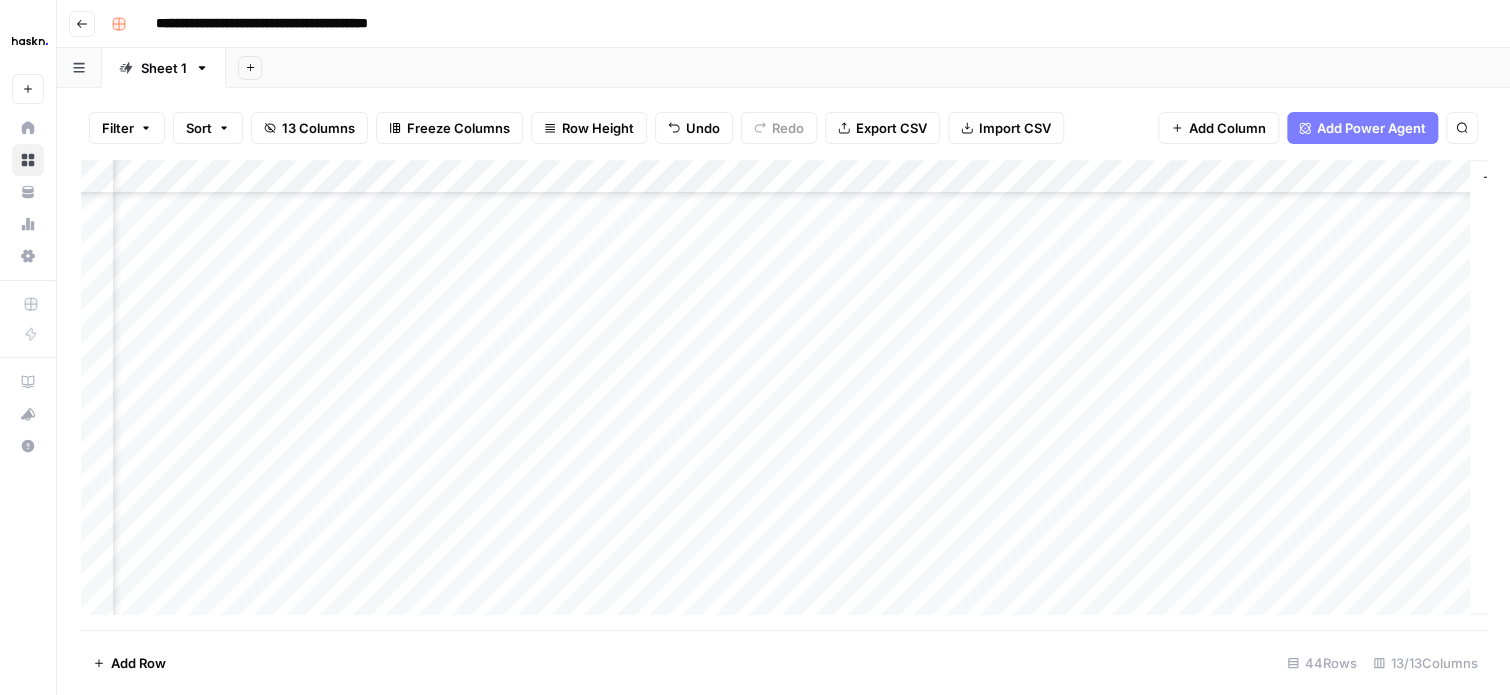 scroll, scrollTop: 1007, scrollLeft: 1094, axis: both 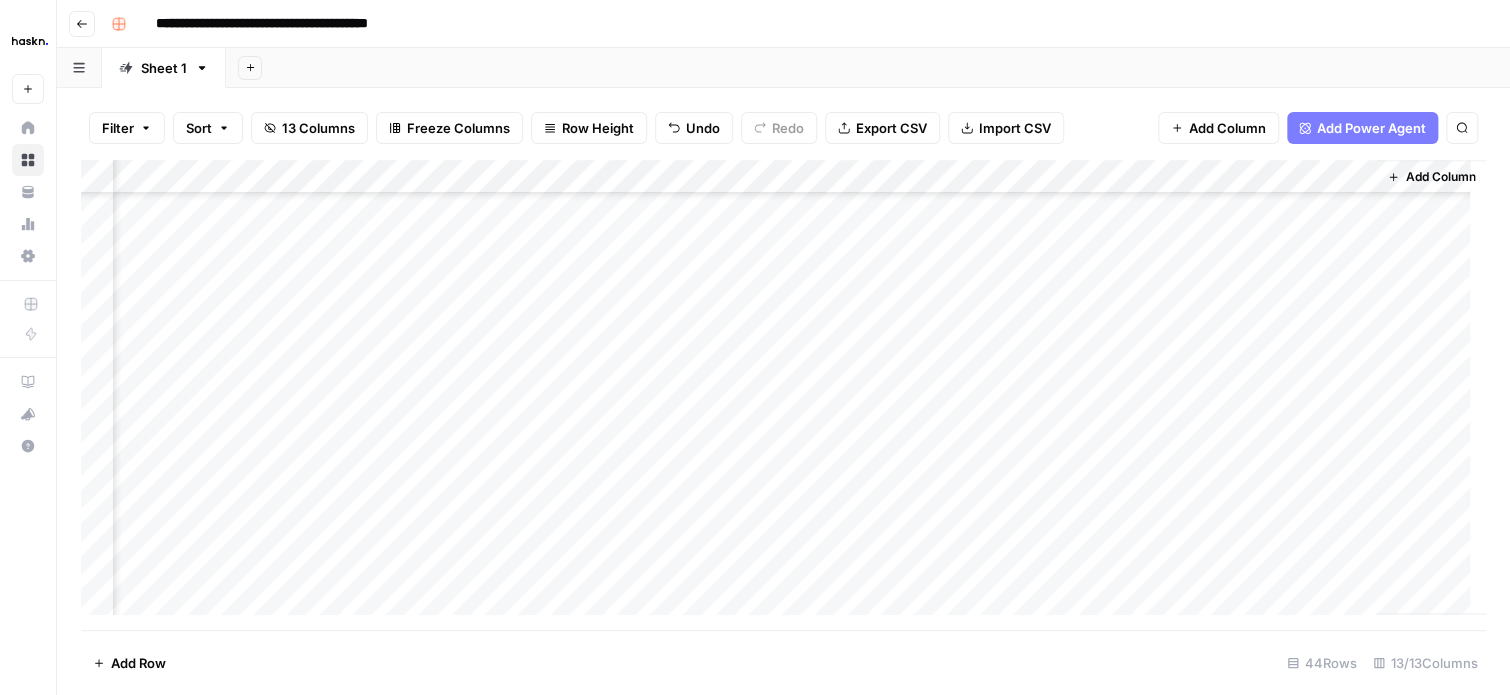 click on "Add Column" at bounding box center (783, 395) 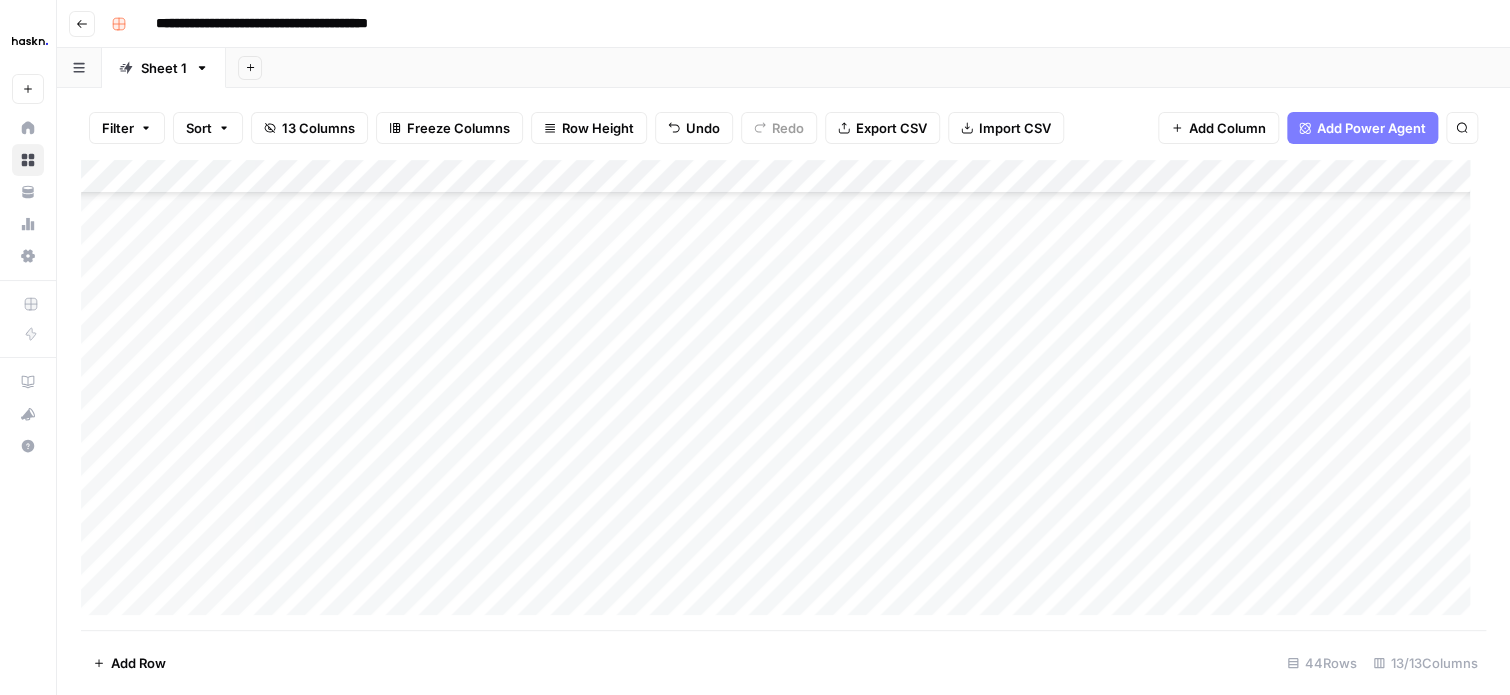 scroll, scrollTop: 1007, scrollLeft: 0, axis: vertical 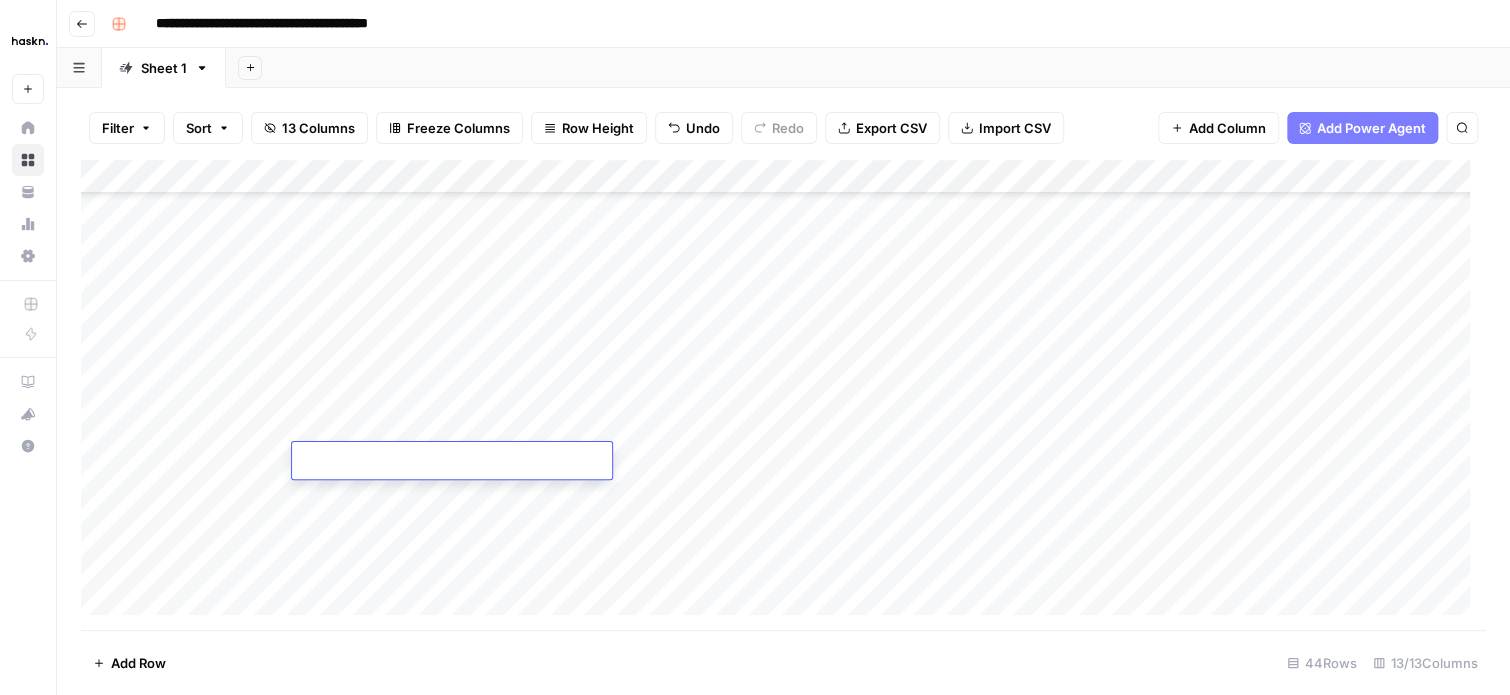 click at bounding box center [452, 462] 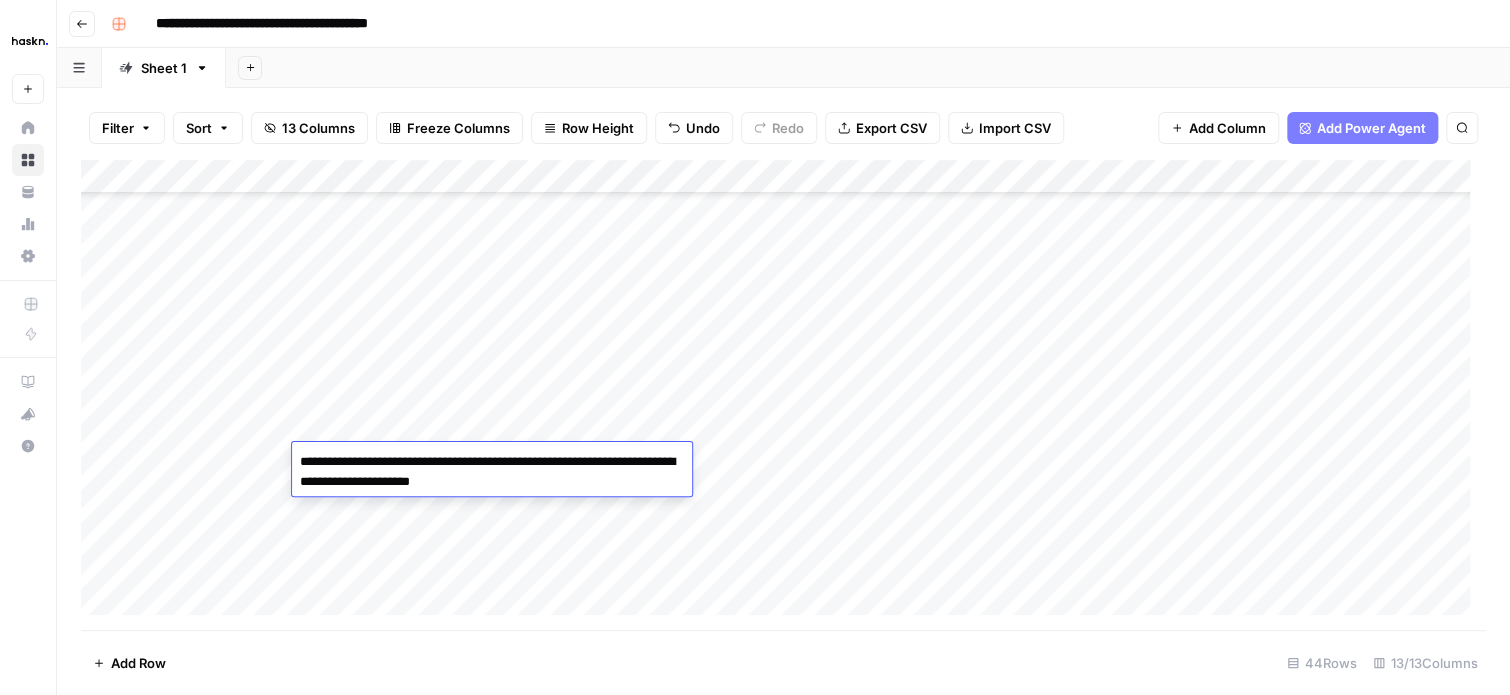 click on "Add Column" at bounding box center (783, 395) 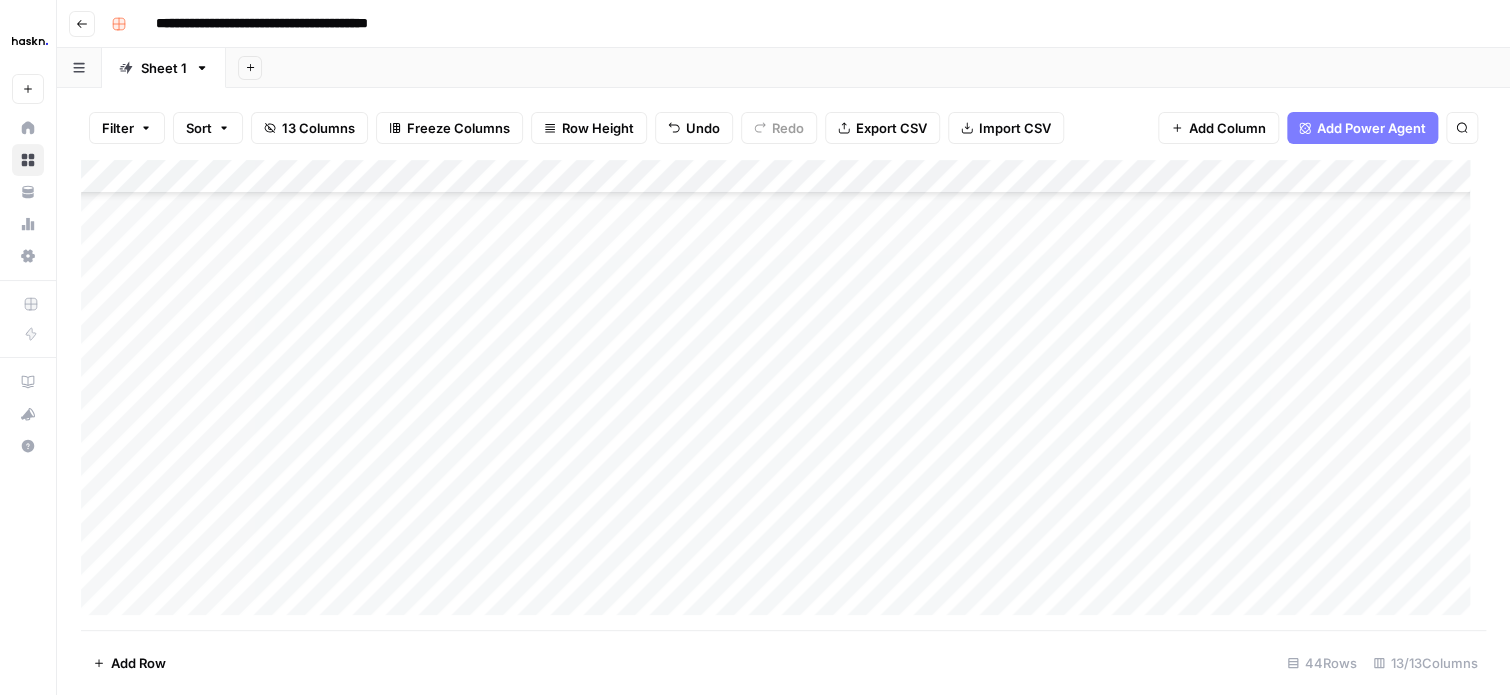 click on "Add Column" at bounding box center [783, 395] 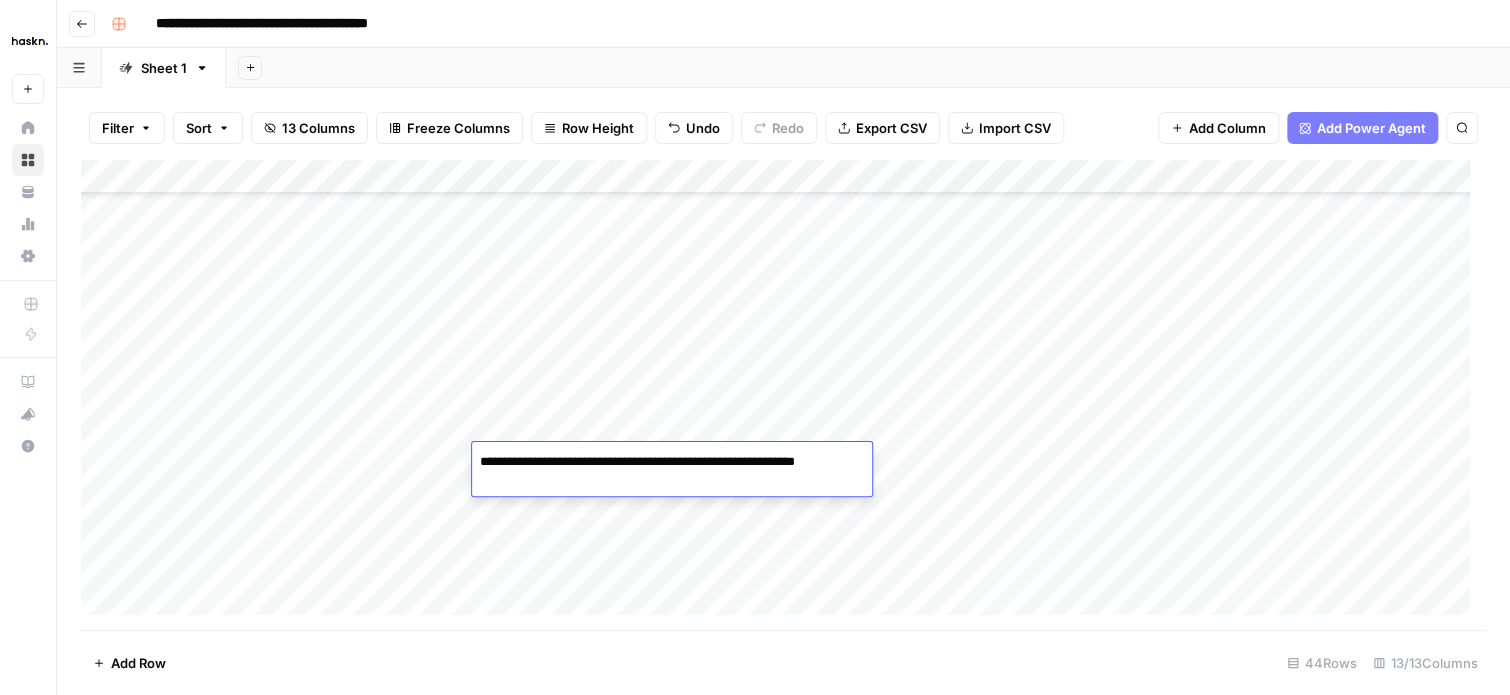 type on "**********" 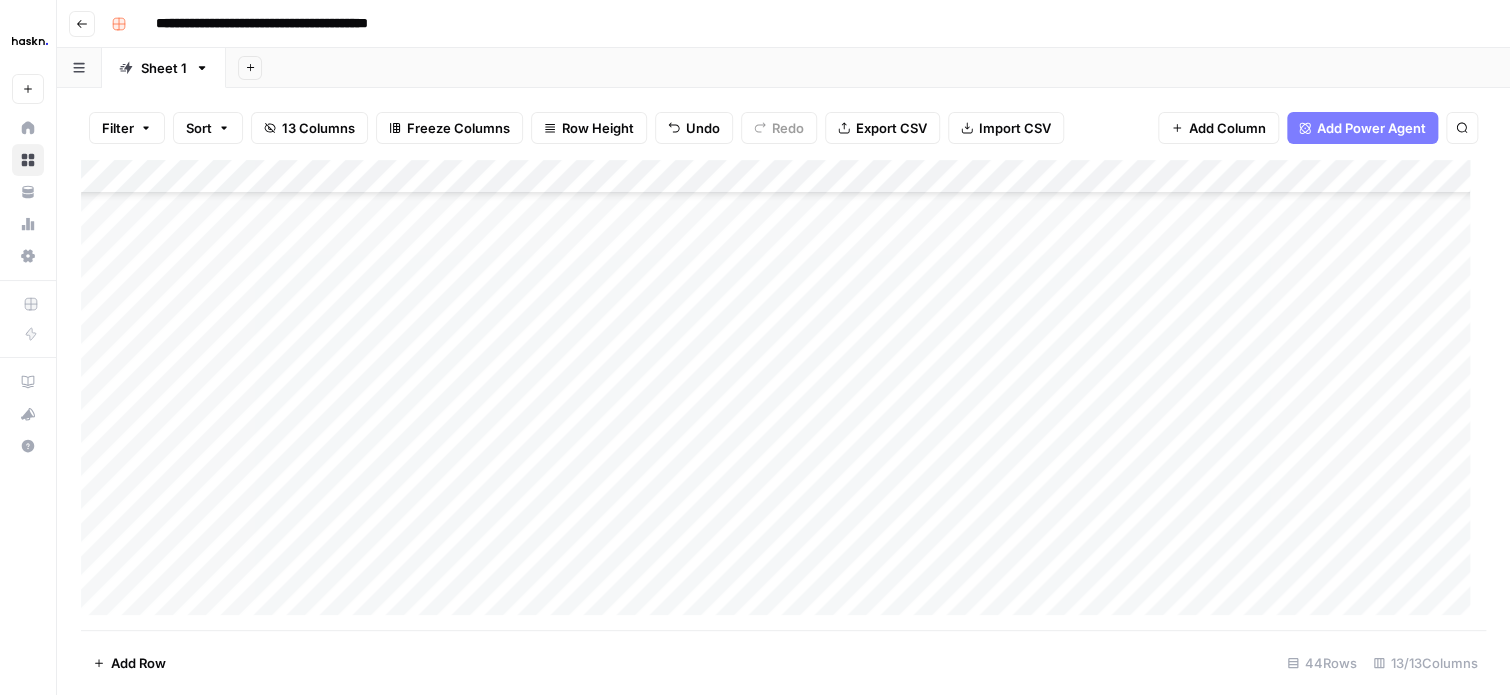 click on "Add Column" at bounding box center [783, 395] 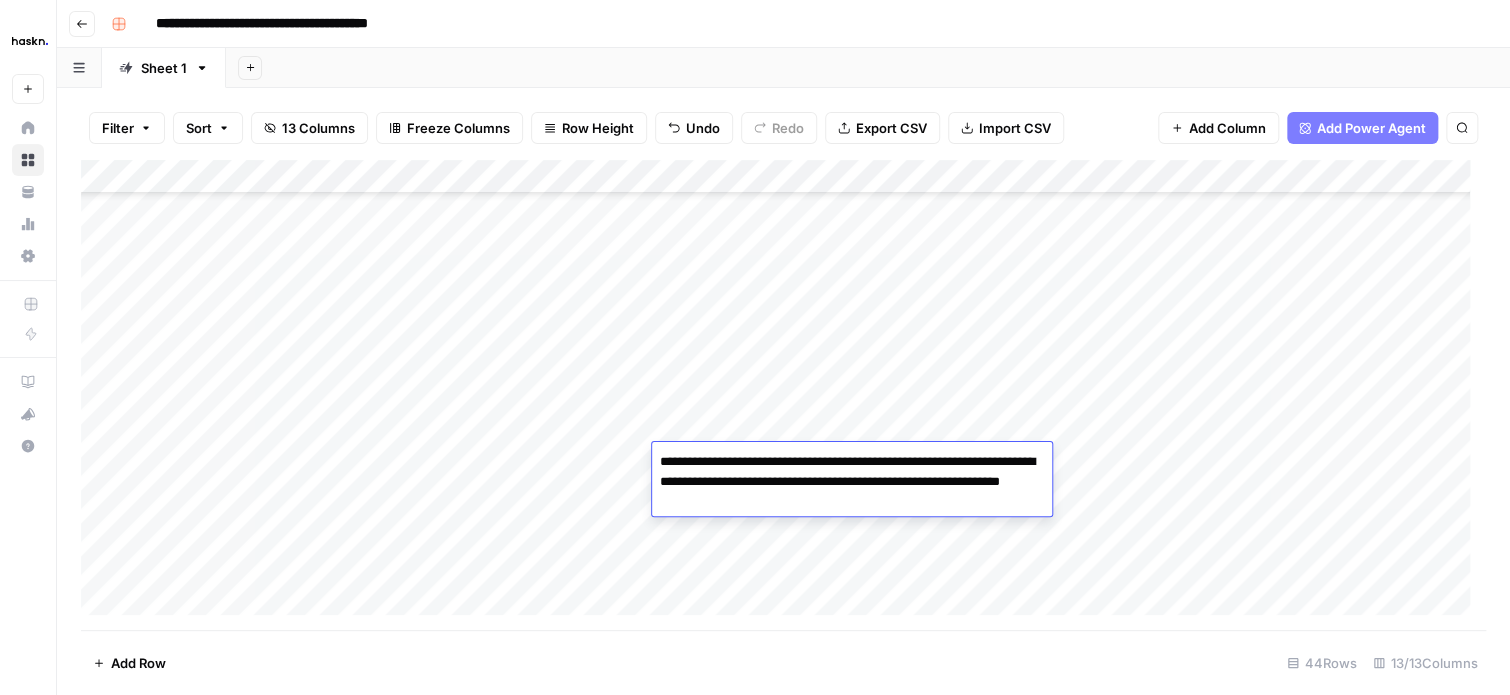 click on "Add Column" at bounding box center (783, 395) 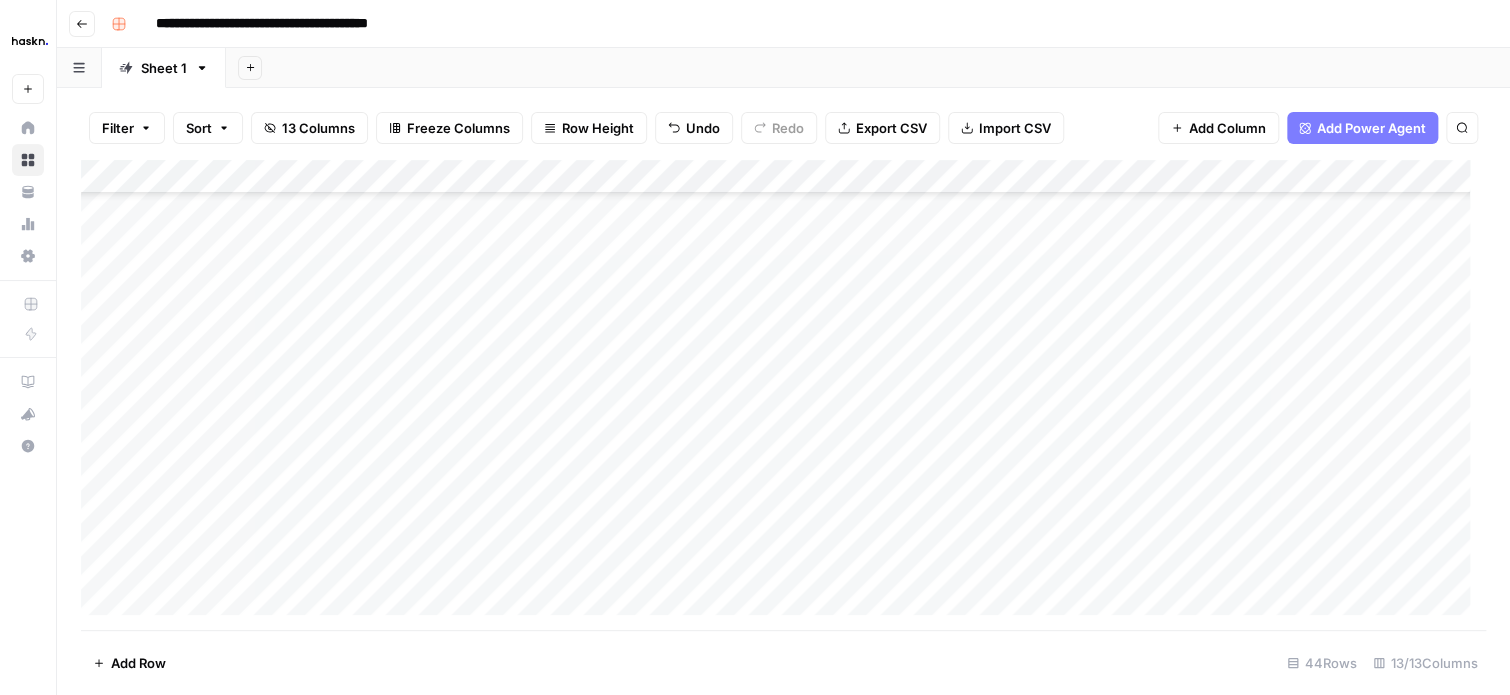 scroll, scrollTop: 1107, scrollLeft: 0, axis: vertical 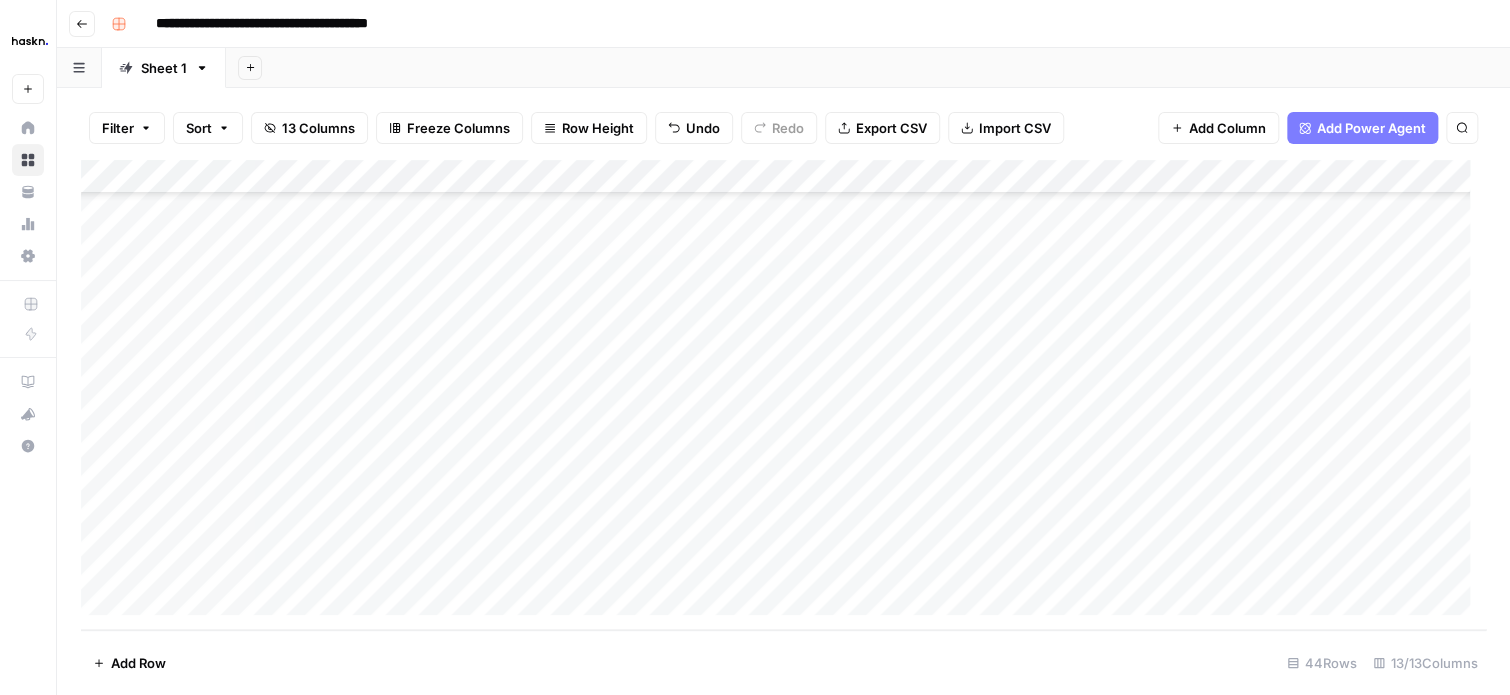 click on "Add Column" at bounding box center [783, 395] 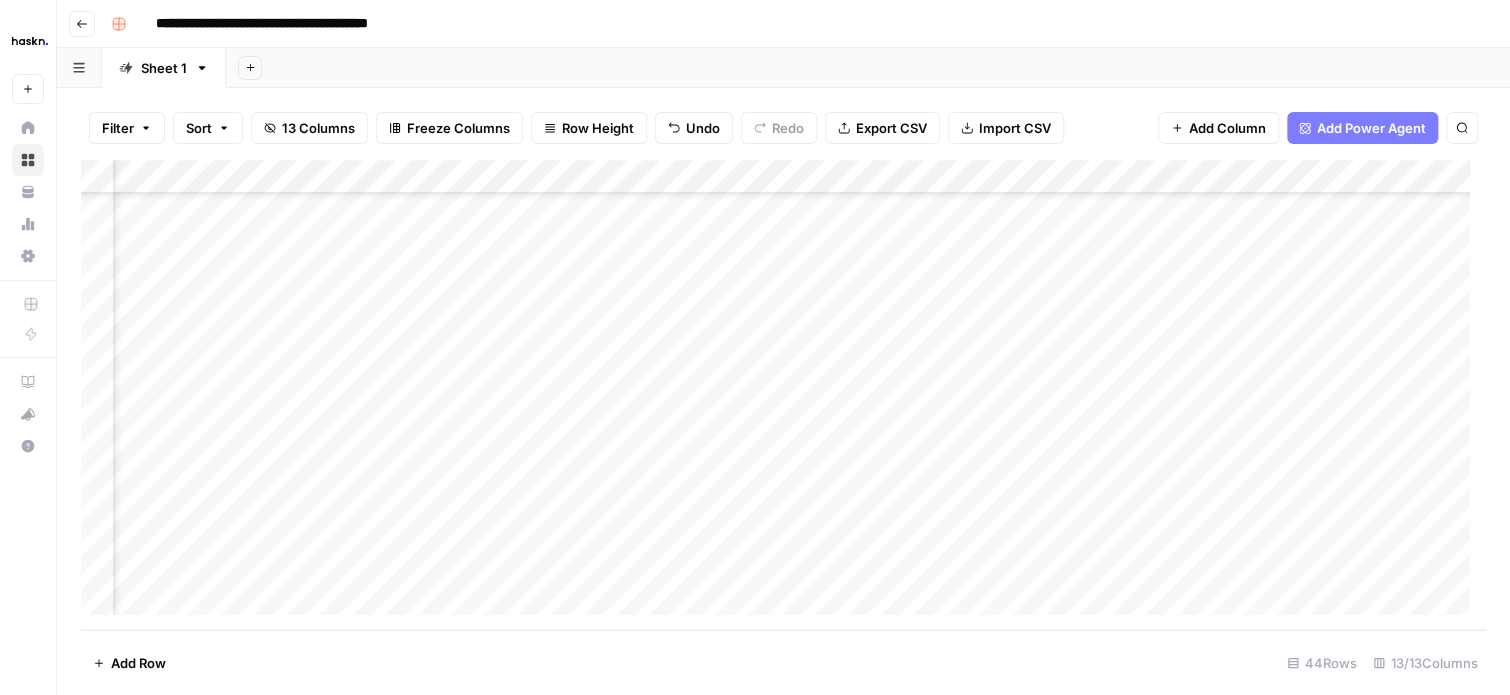 scroll, scrollTop: 1092, scrollLeft: 675, axis: both 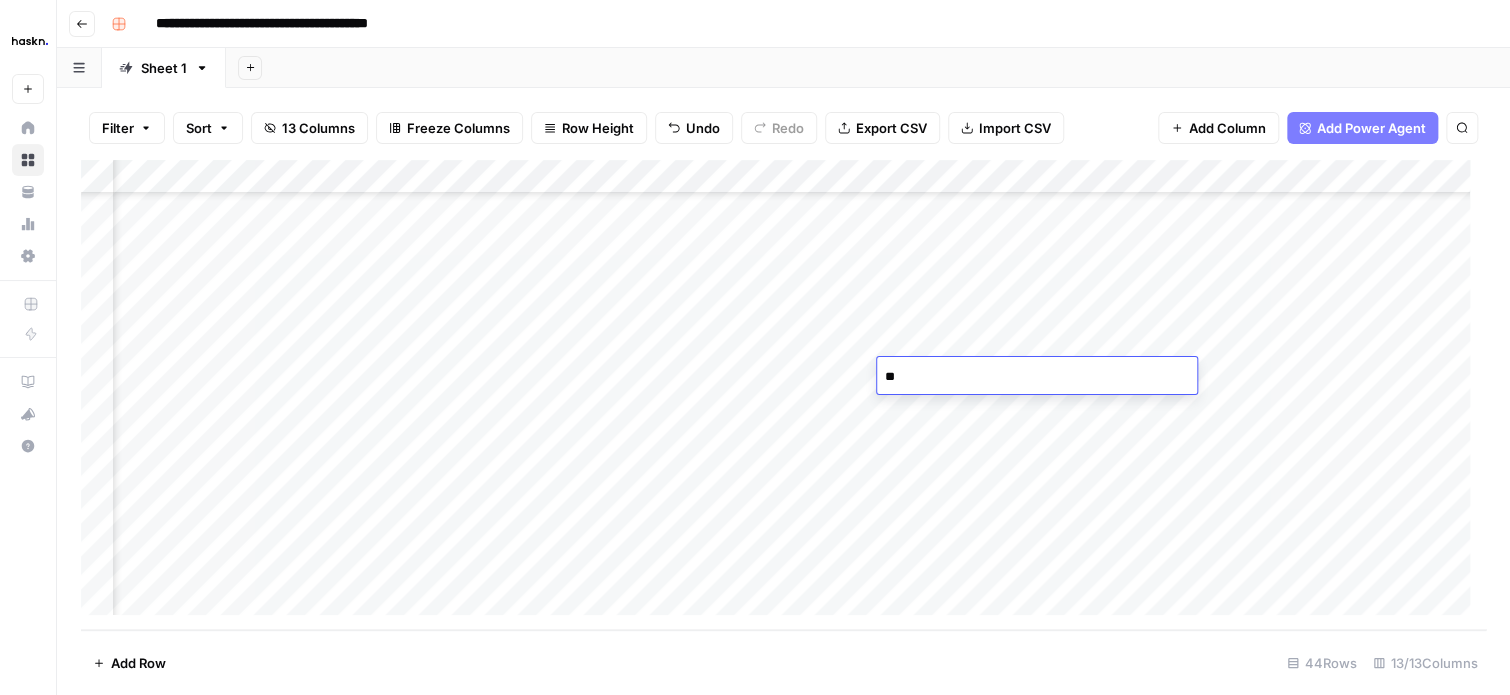 type on "***" 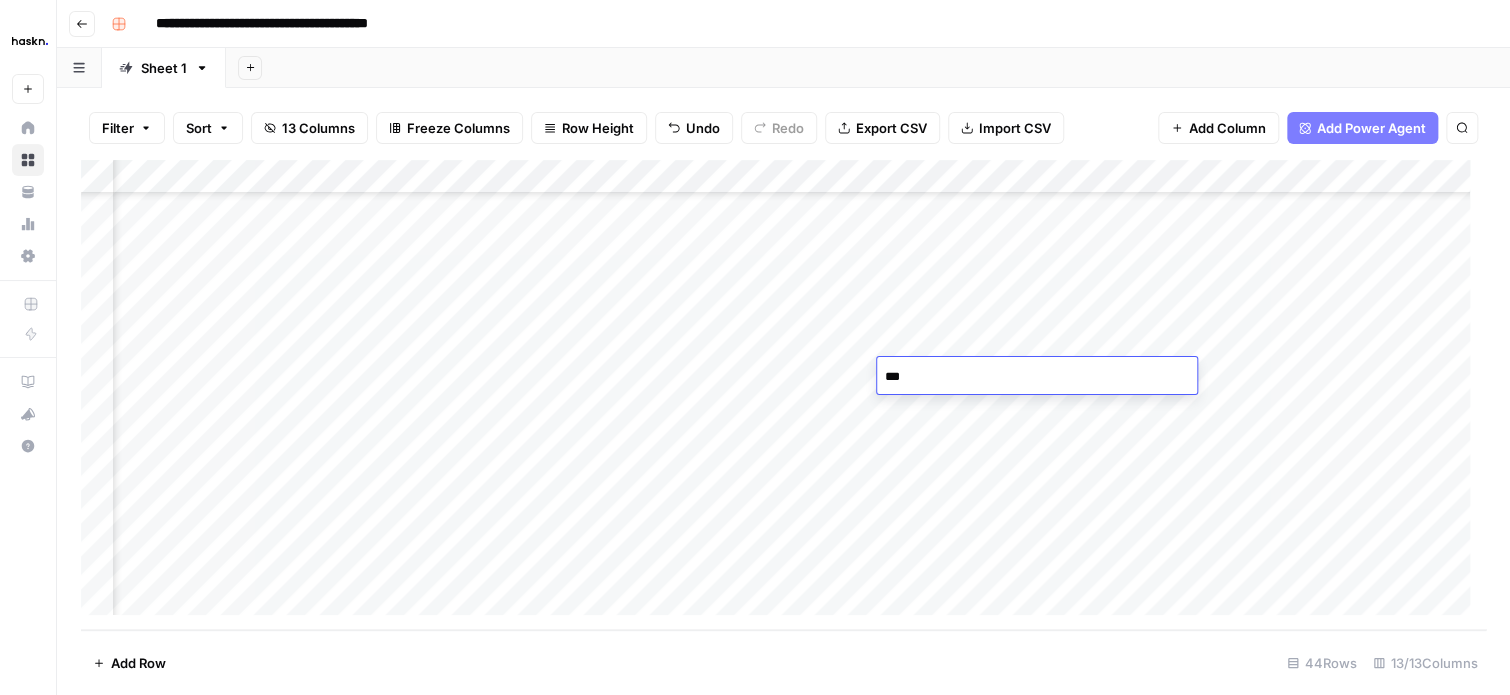 click on "Add Column" at bounding box center [783, 395] 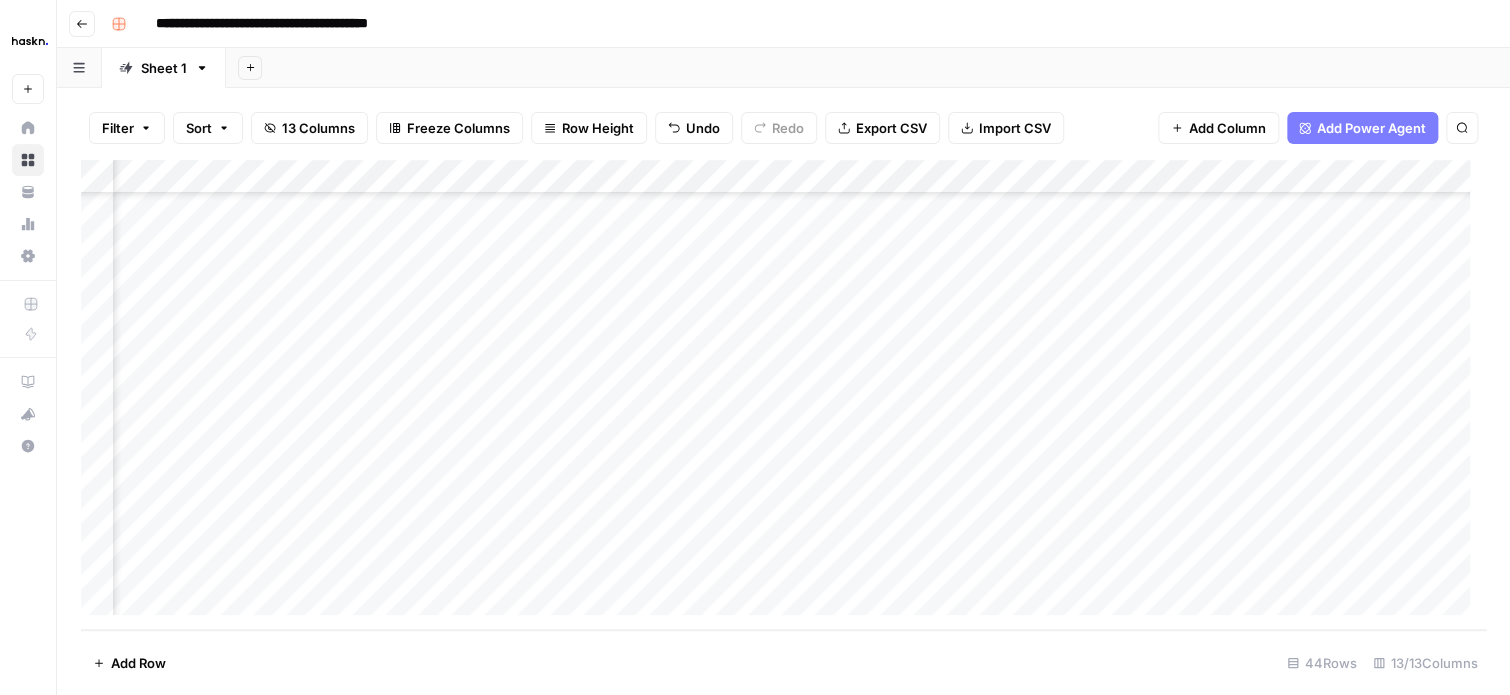 scroll, scrollTop: 1092, scrollLeft: 1094, axis: both 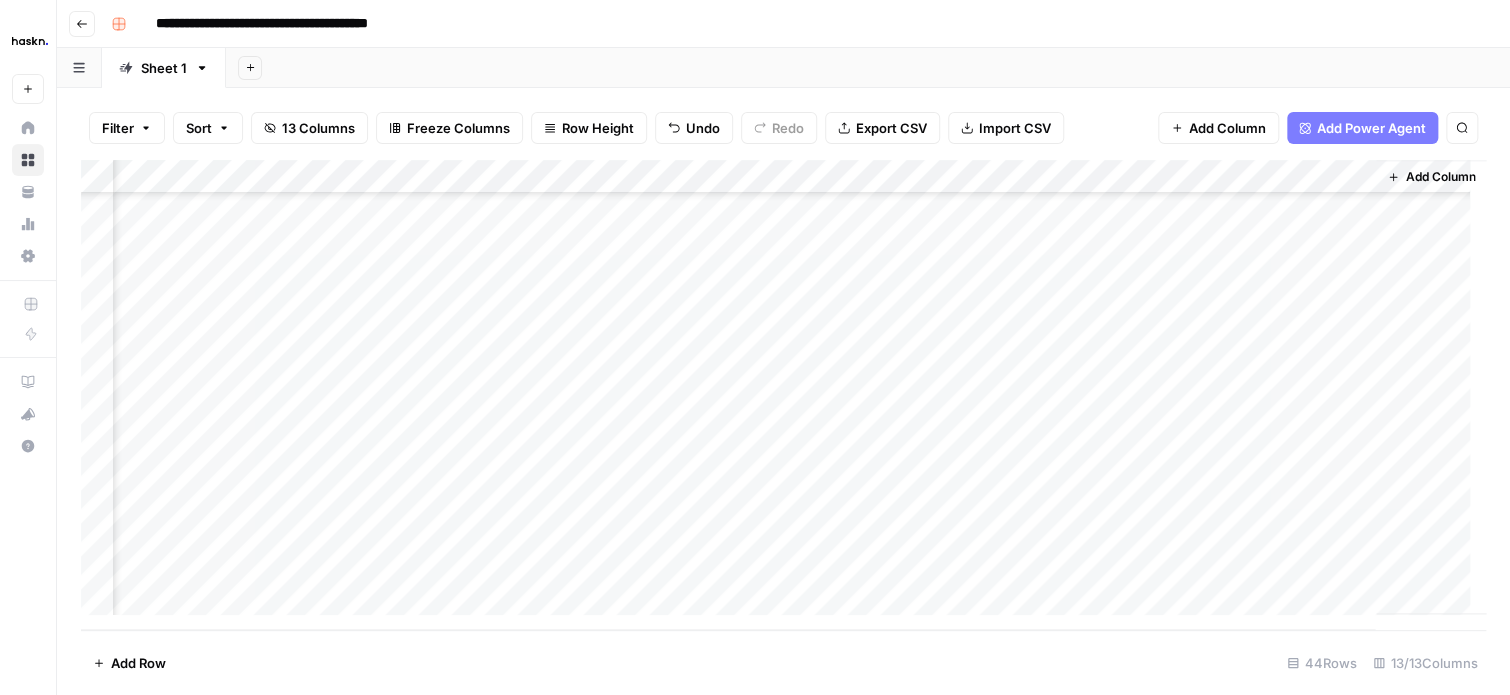 click on "Add Column" at bounding box center [783, 395] 